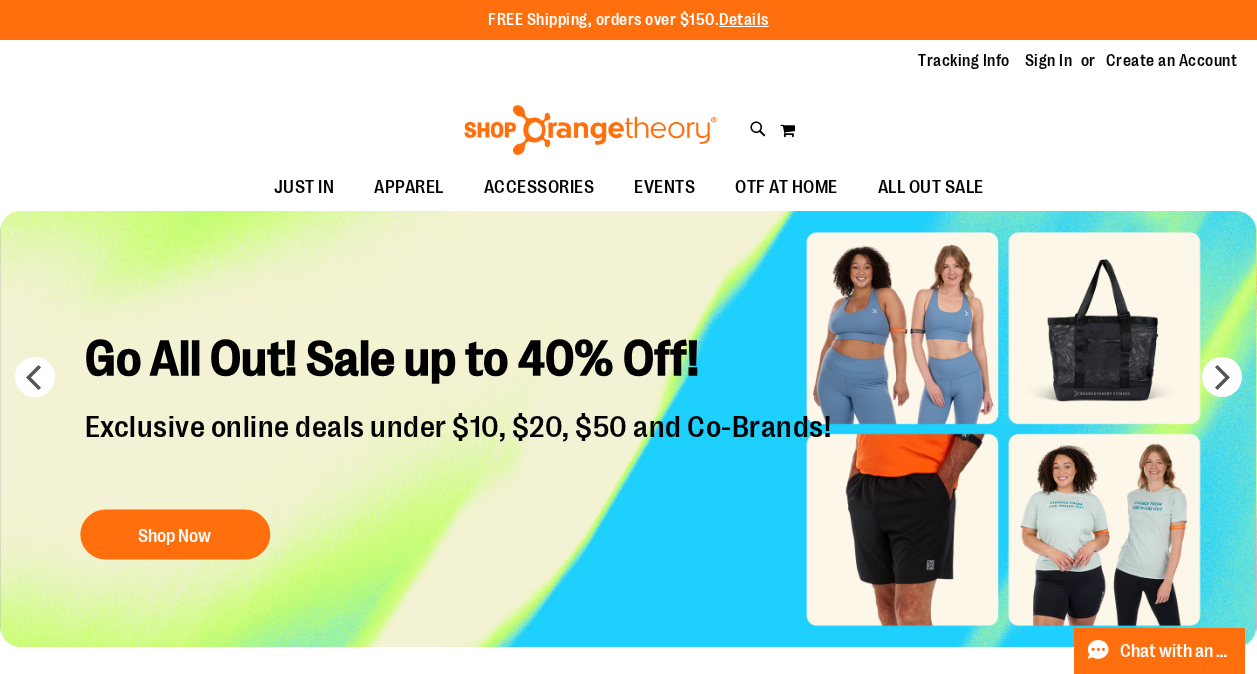 scroll, scrollTop: 0, scrollLeft: 0, axis: both 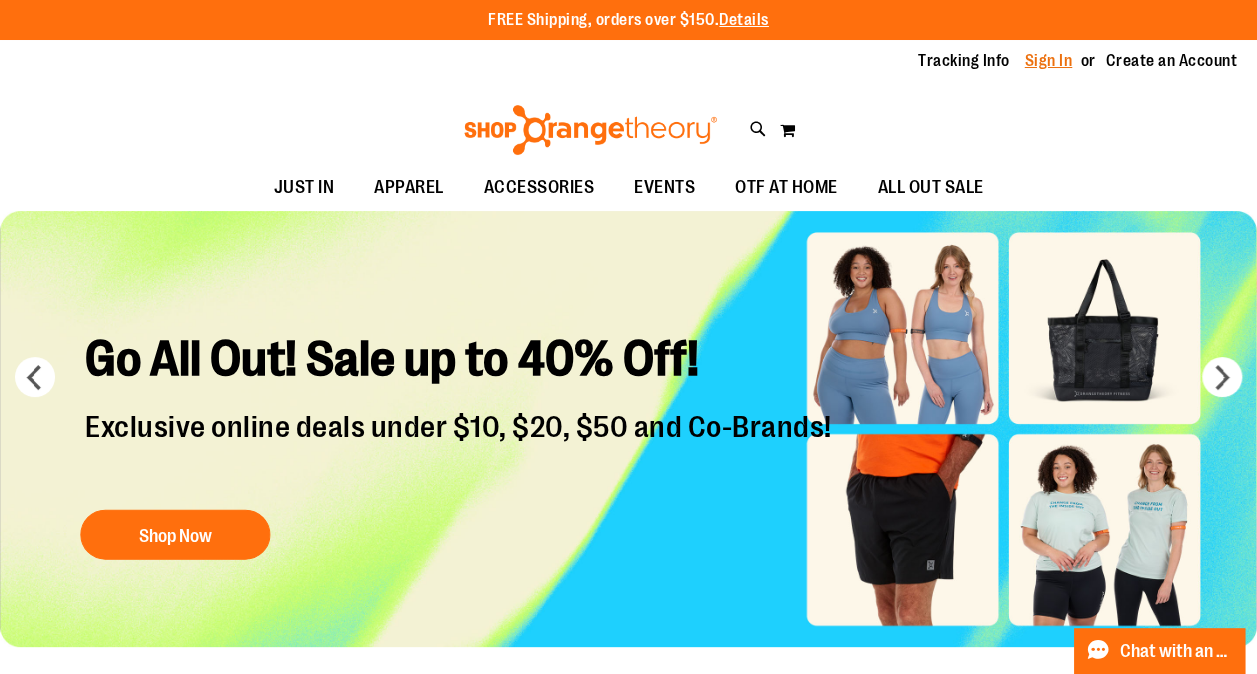 type on "**********" 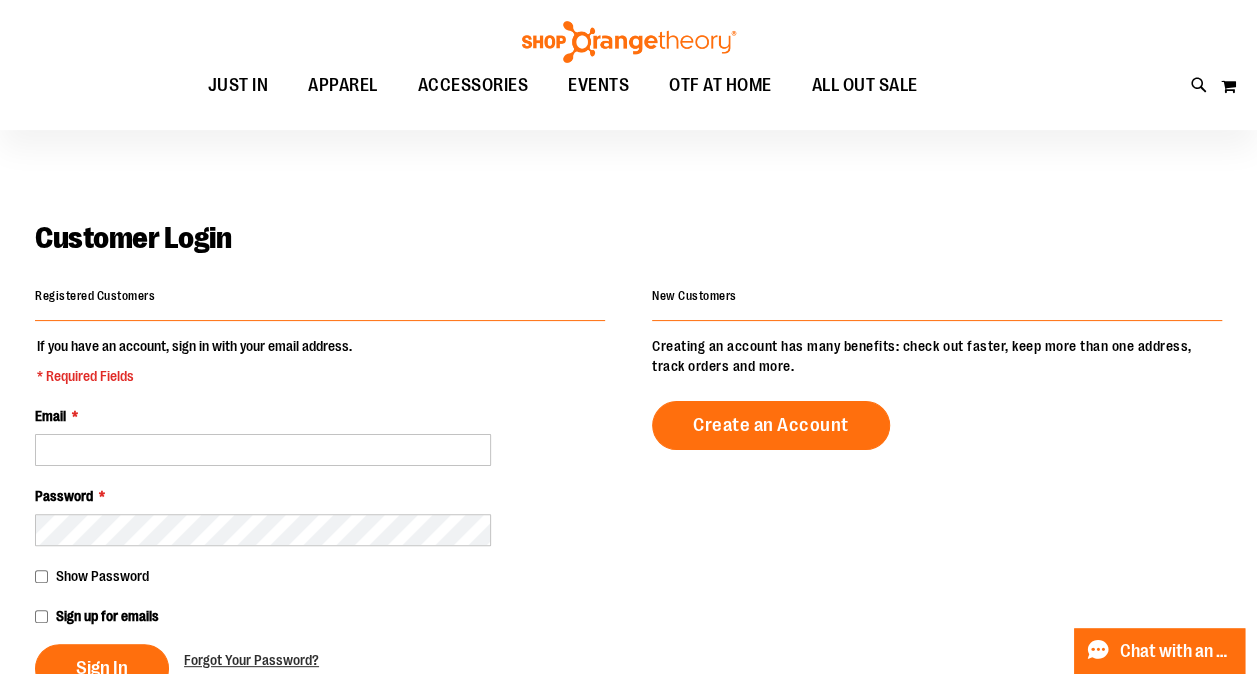 scroll, scrollTop: 202, scrollLeft: 0, axis: vertical 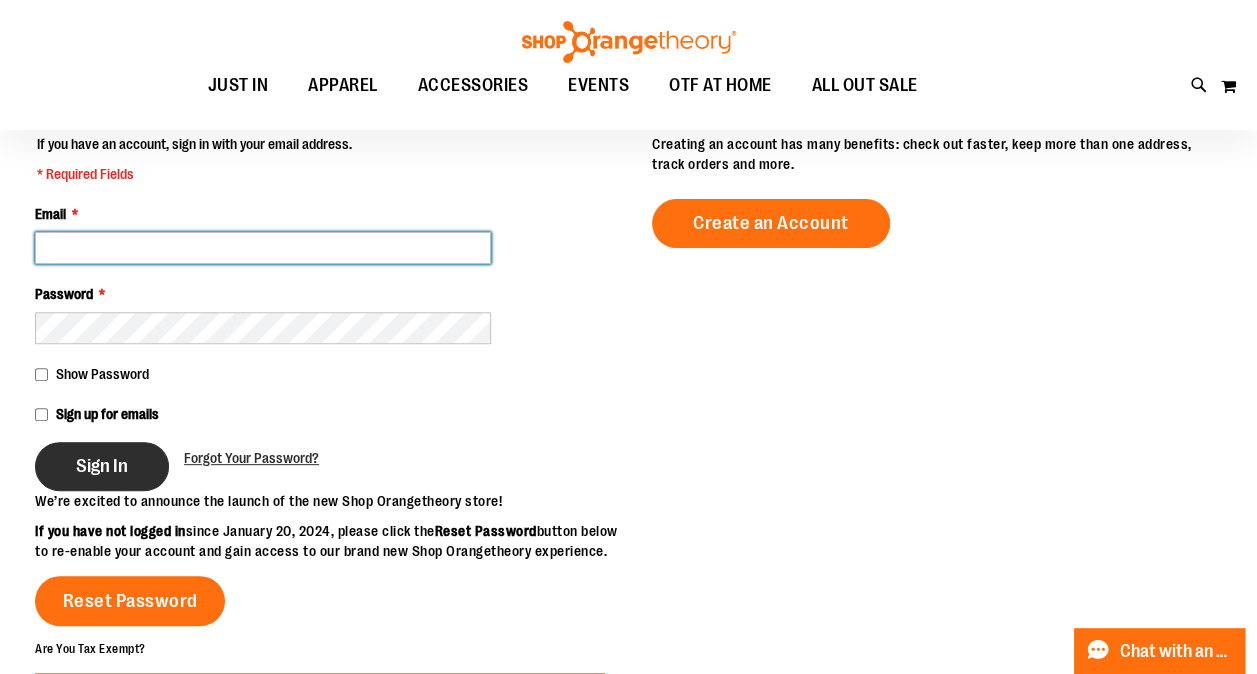 type on "**********" 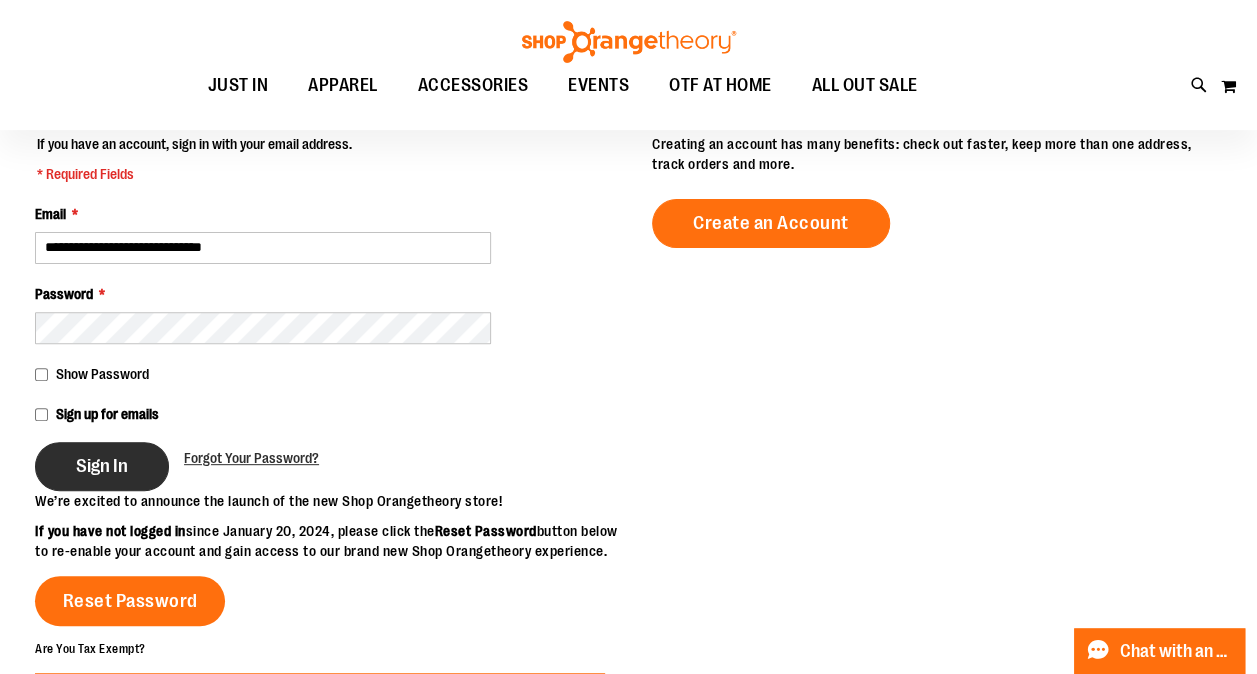 type on "**********" 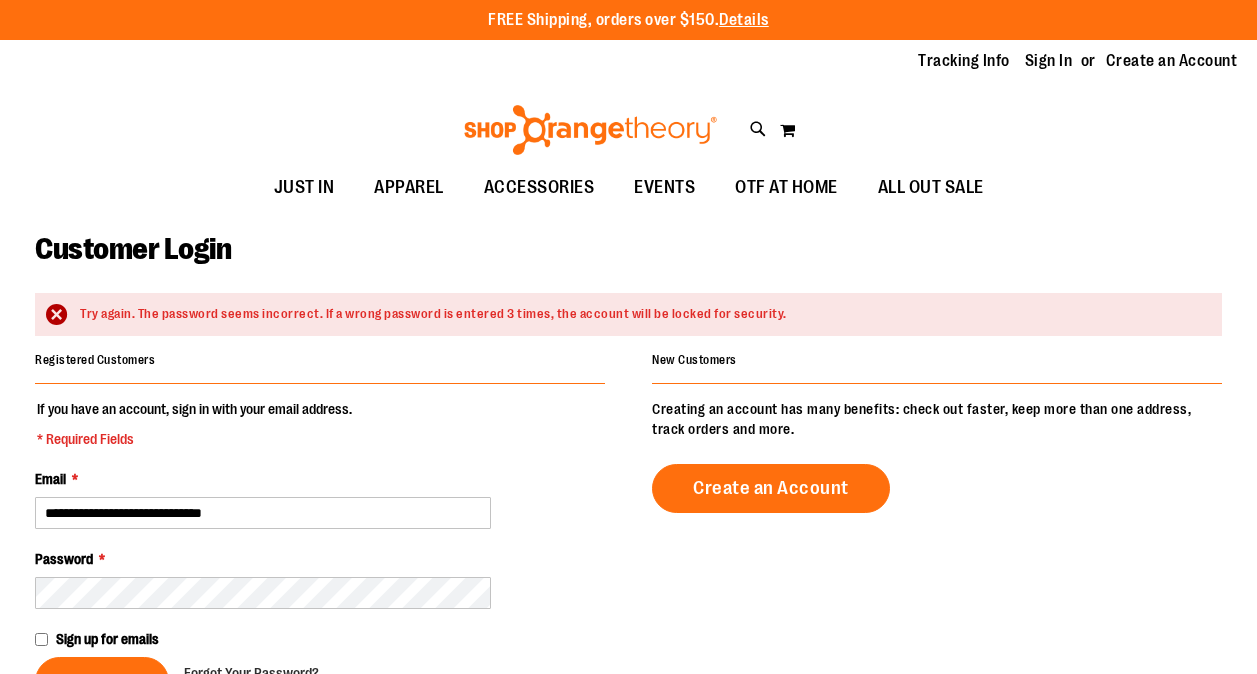 scroll, scrollTop: 0, scrollLeft: 0, axis: both 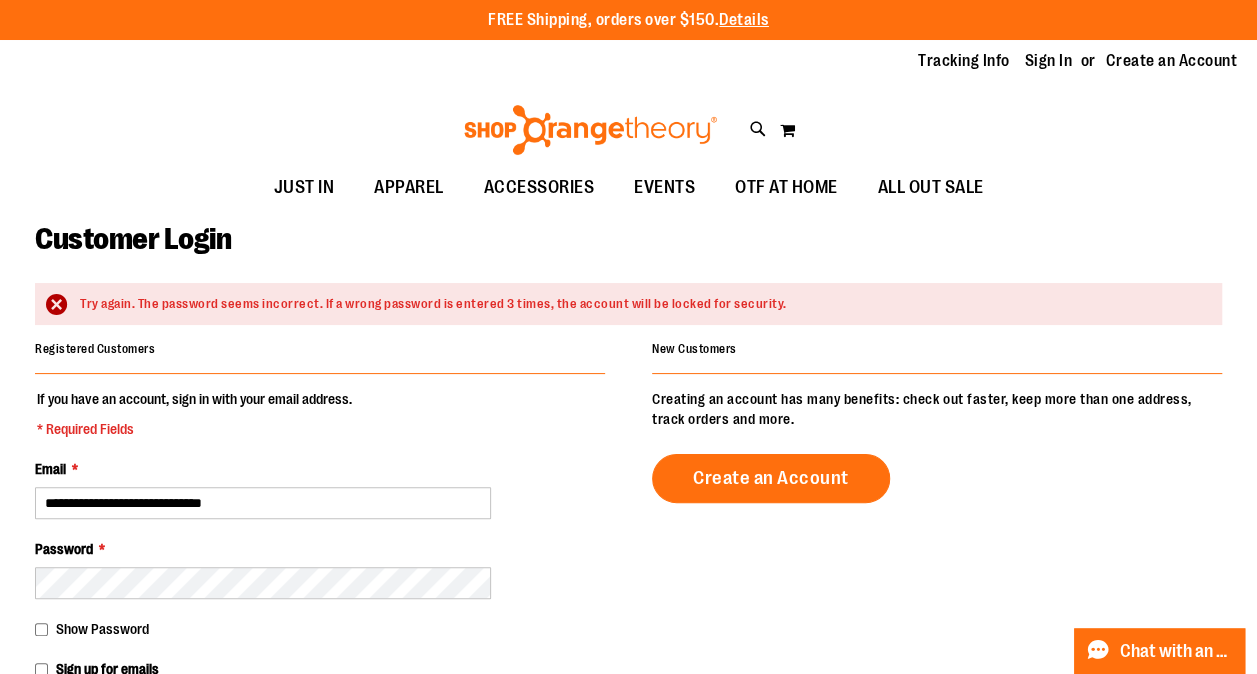 type on "**********" 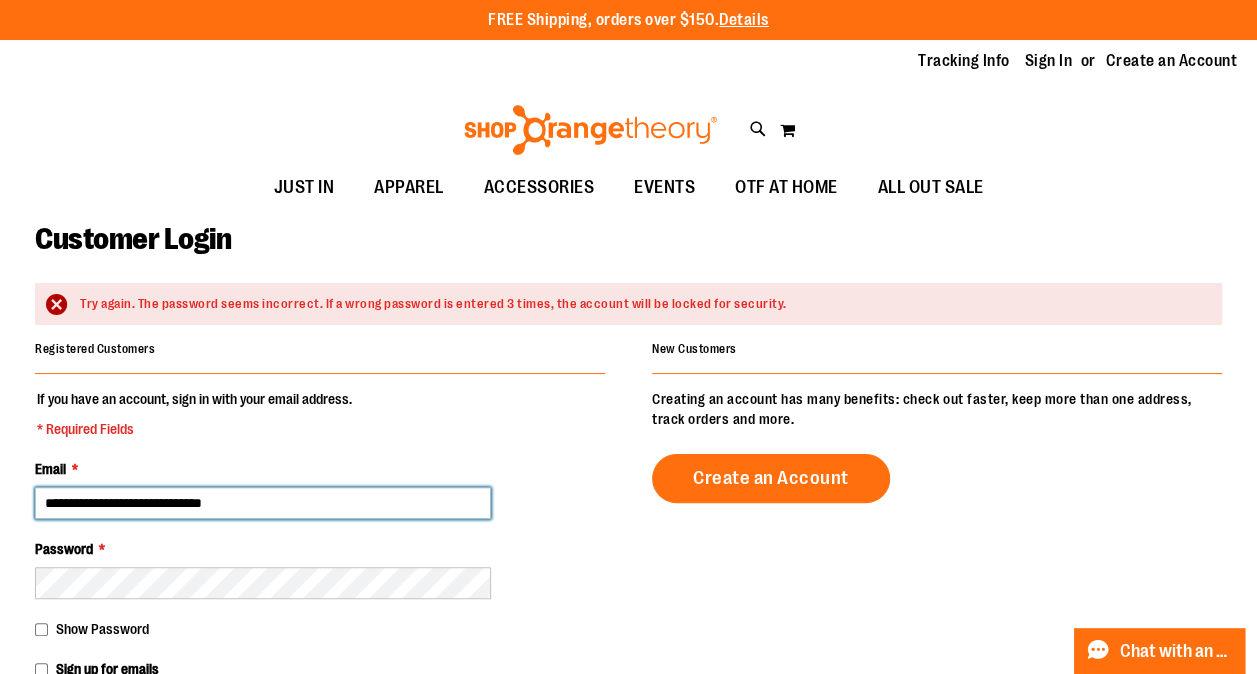 drag, startPoint x: 282, startPoint y: 498, endPoint x: -4, endPoint y: 532, distance: 288.0139 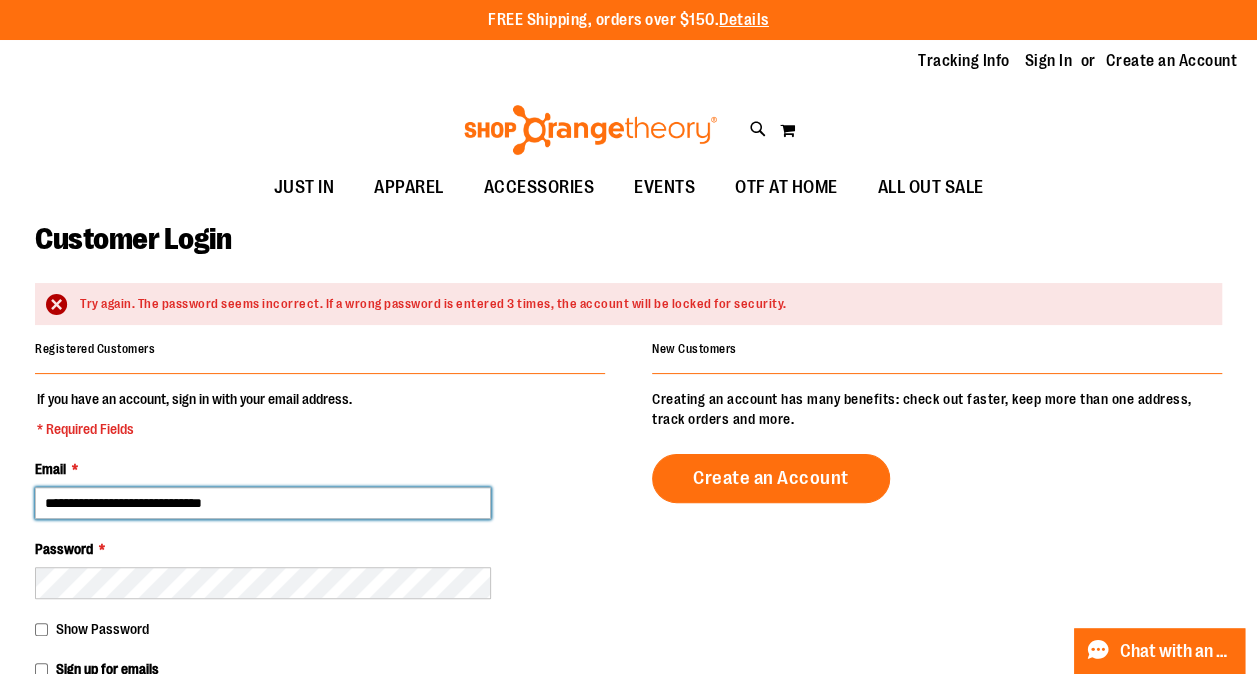 click on "Skip to Content
The store will not work correctly when cookies are disabled.
FREE Shipping, orders over $150.  Details
To order the Spring Dri Tri event bundle please email  shoporangetheory@bdainc.com .
Tracking Info
Sign In
Return to Procurement
Create an Account
Toggle Nav
Search" at bounding box center (628, 337) 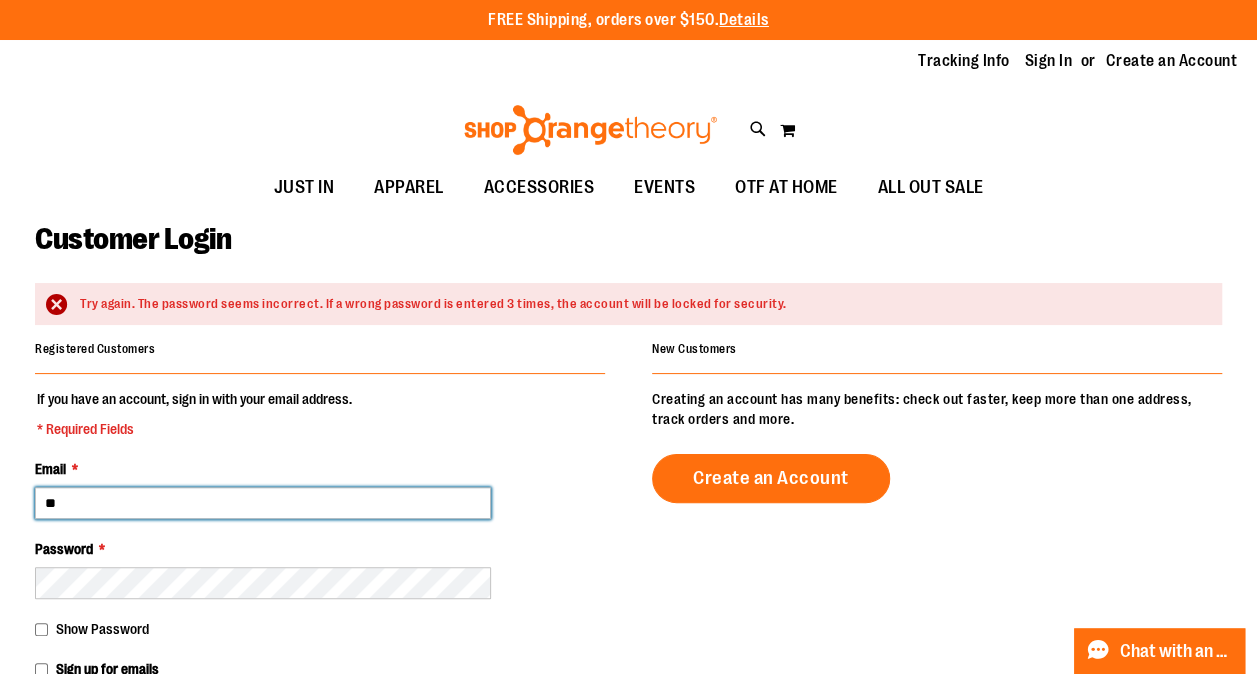 type on "**********" 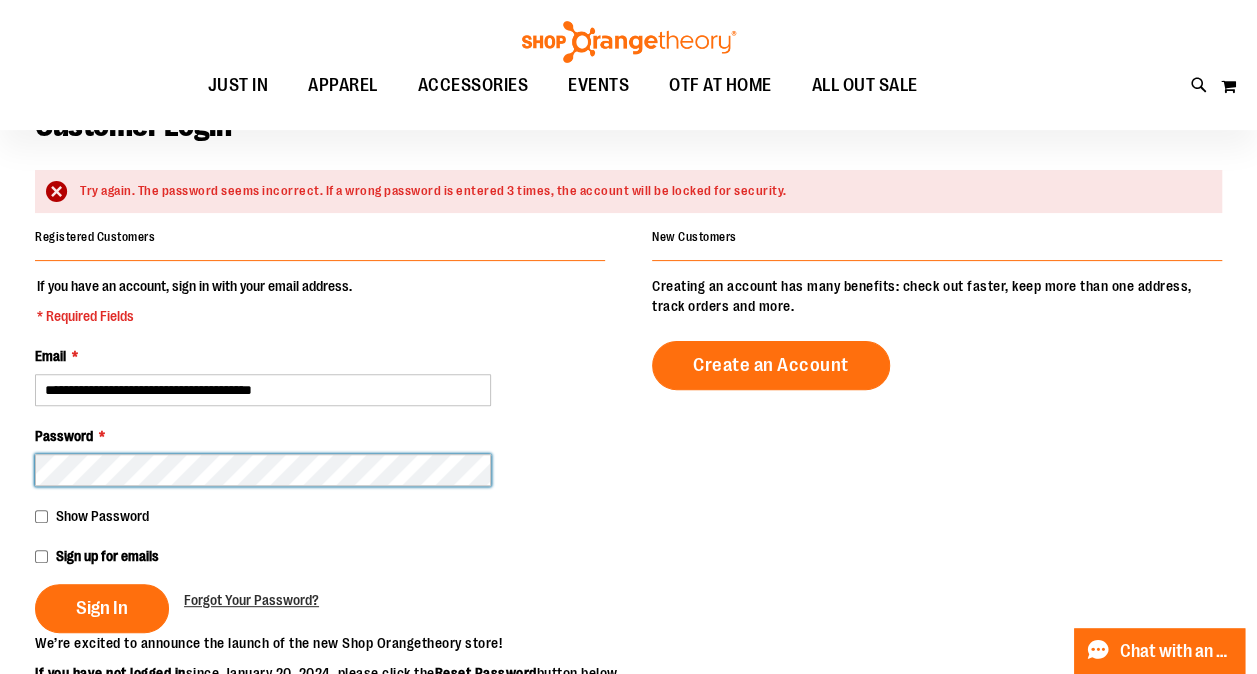 scroll, scrollTop: 153, scrollLeft: 0, axis: vertical 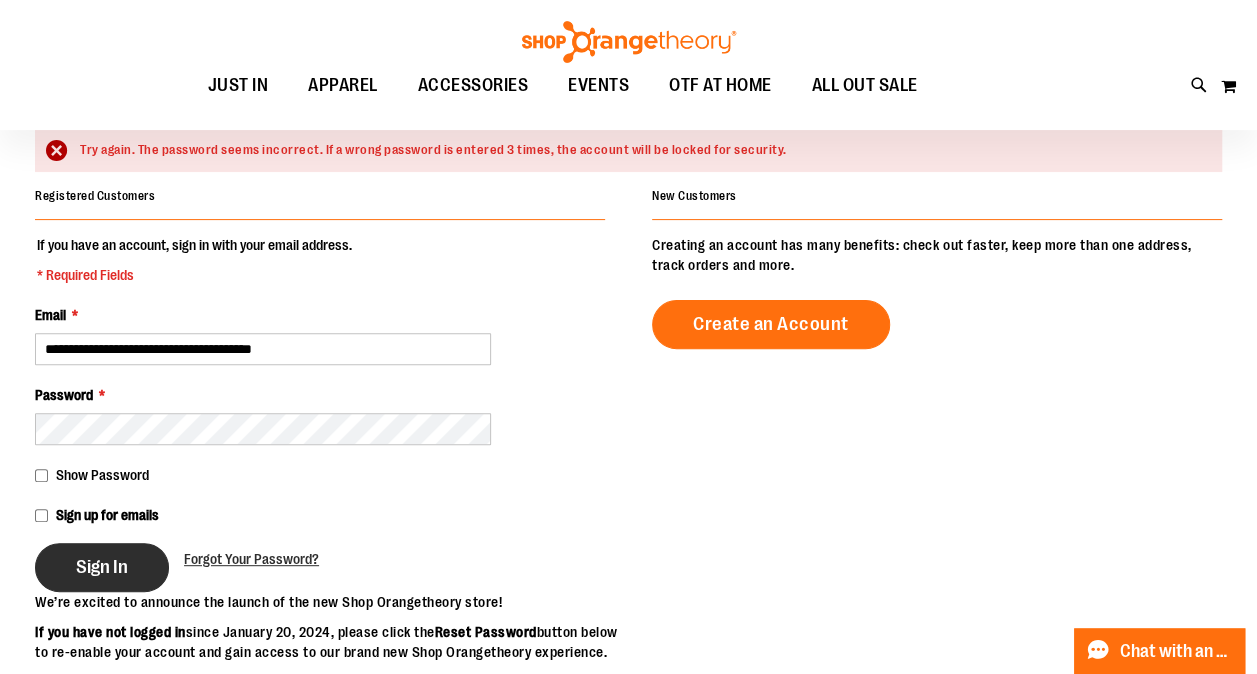 click on "Sign In" at bounding box center (102, 567) 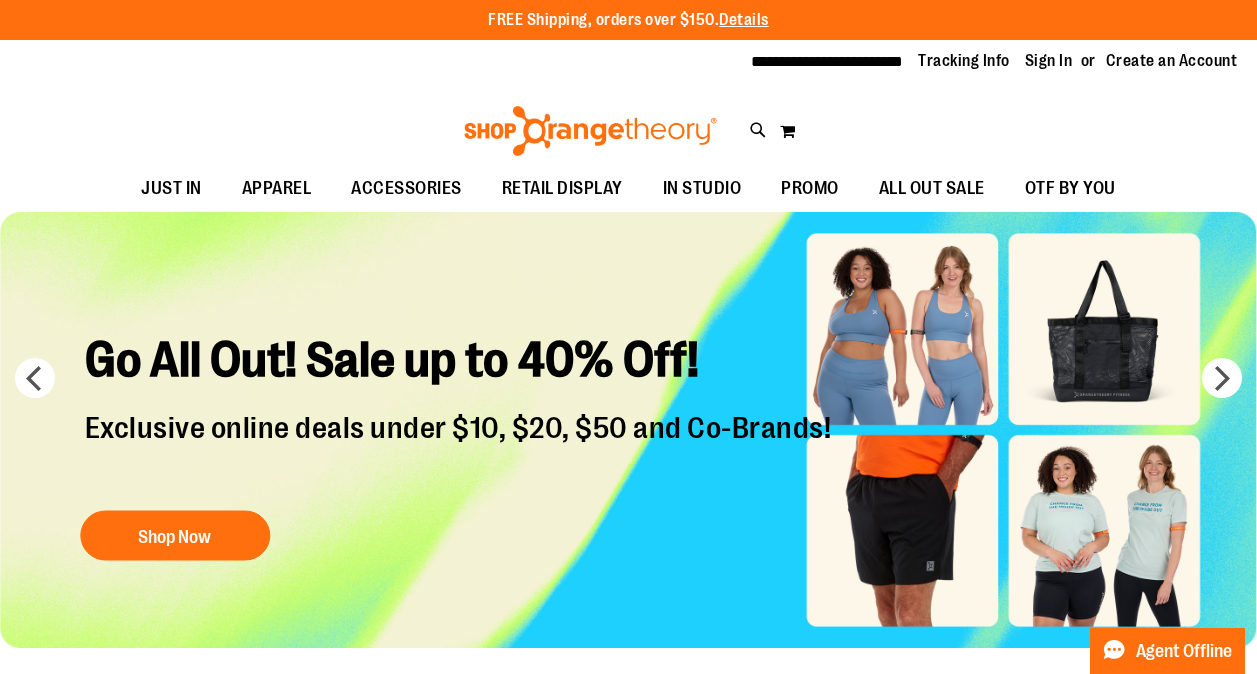 scroll, scrollTop: 0, scrollLeft: 0, axis: both 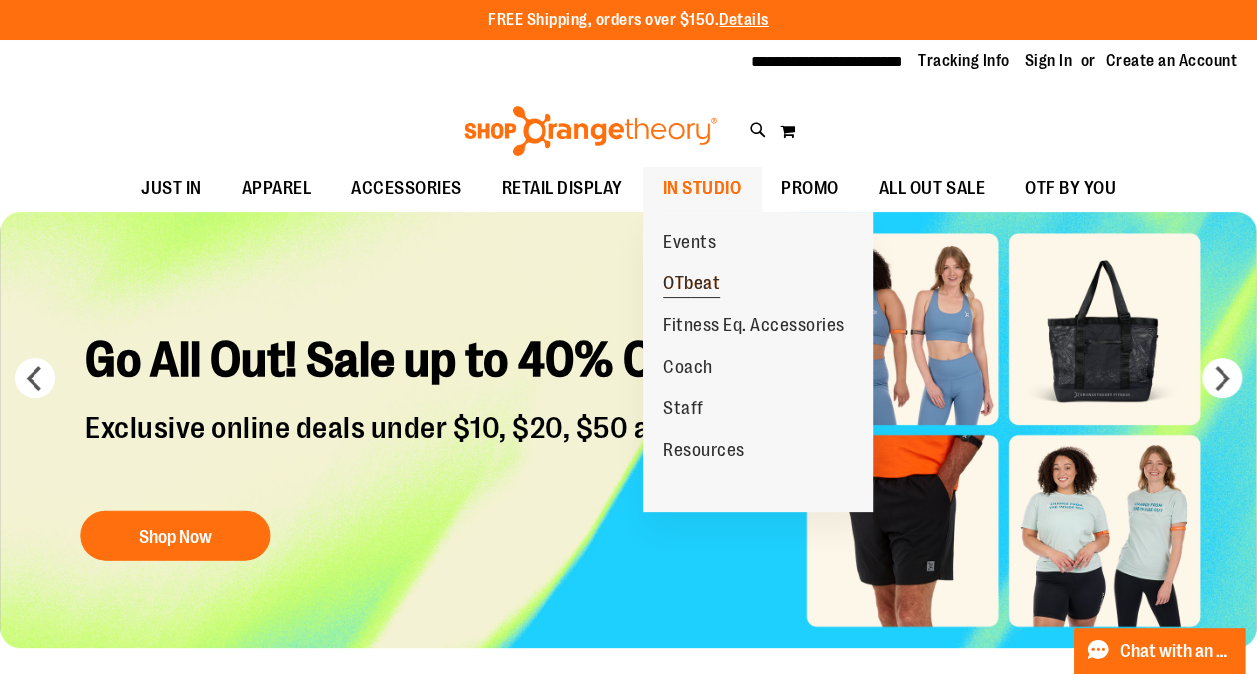 type on "**********" 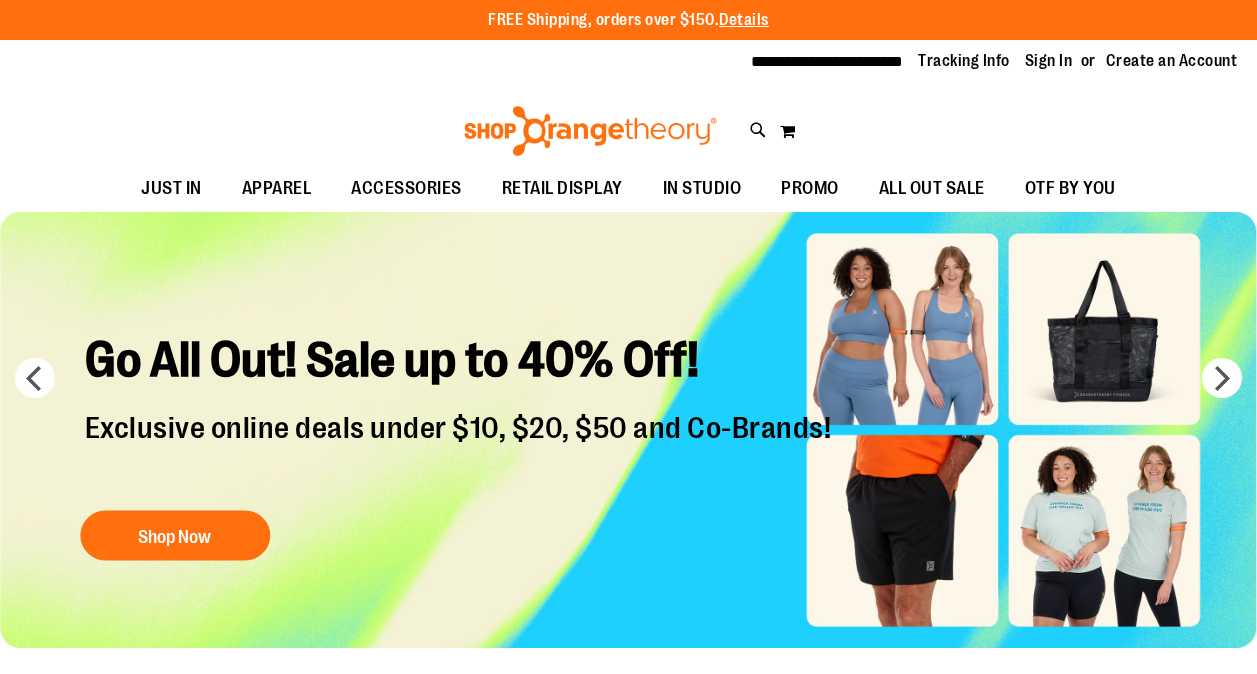scroll, scrollTop: 0, scrollLeft: 0, axis: both 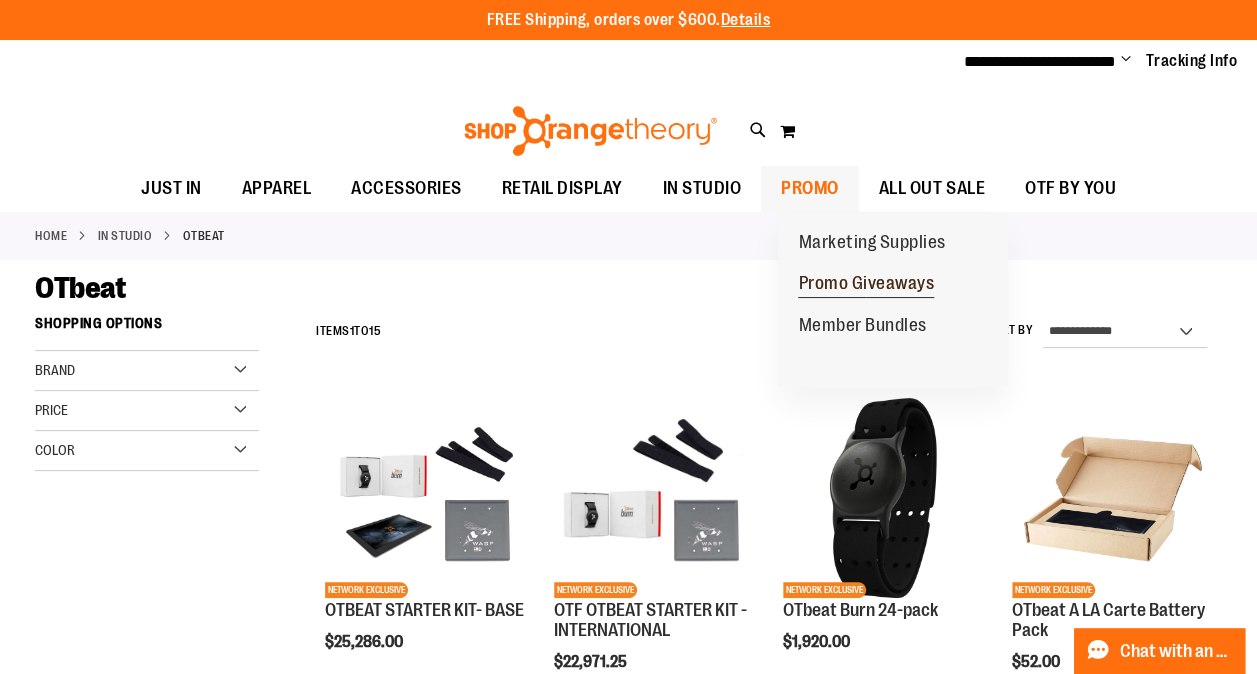 type on "**********" 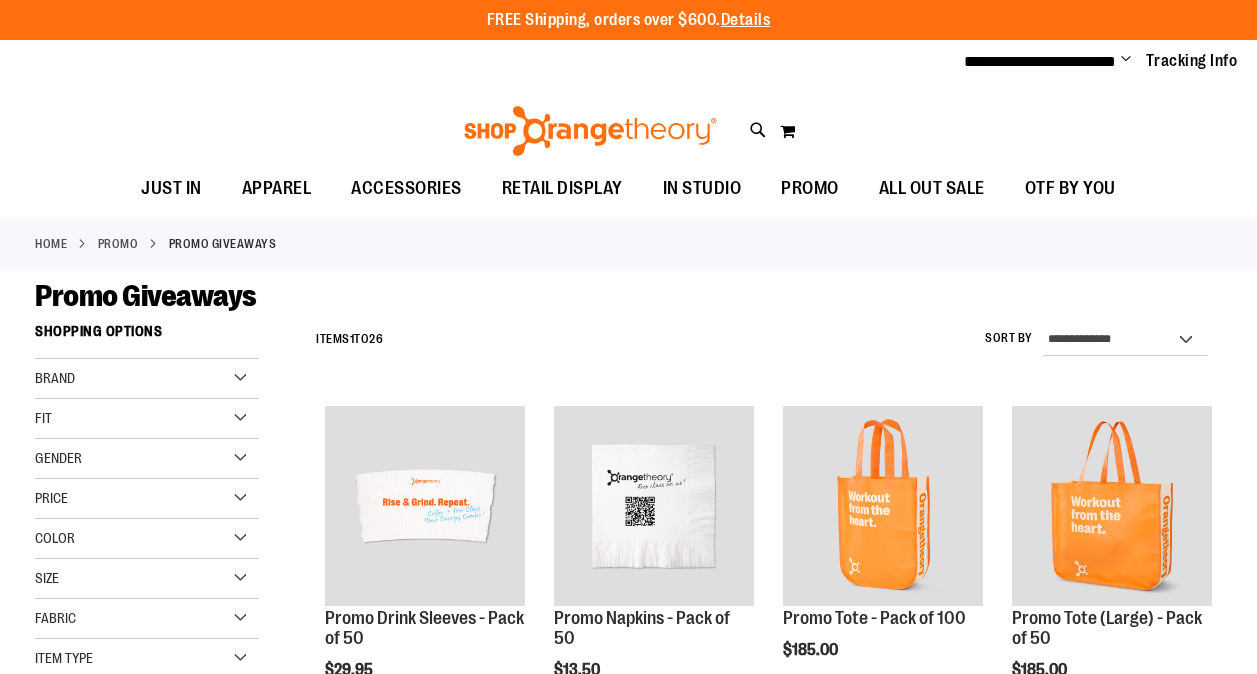 scroll, scrollTop: 0, scrollLeft: 0, axis: both 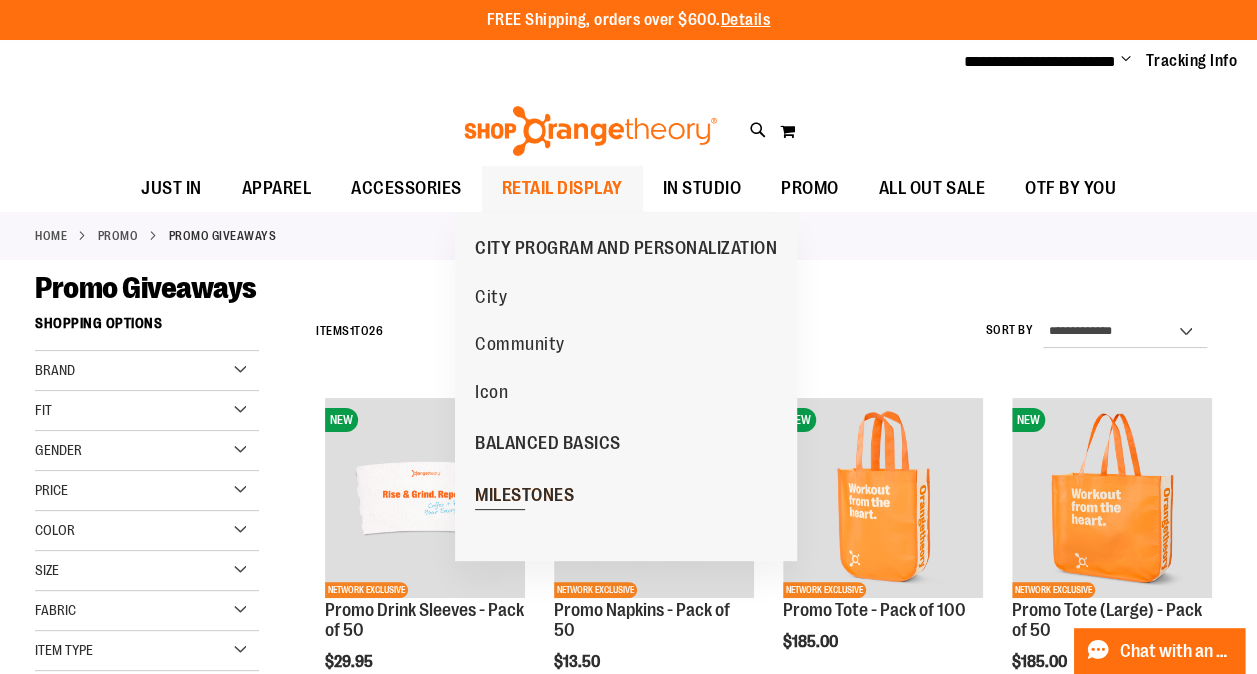 type on "**********" 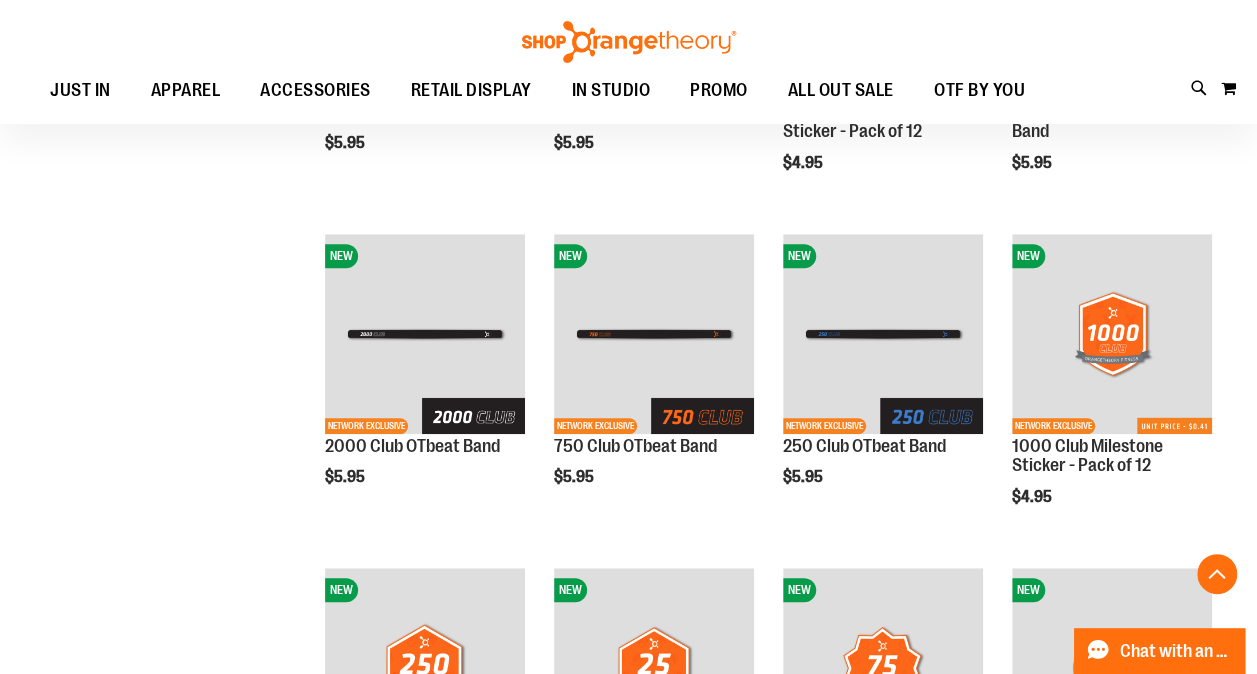 scroll, scrollTop: 500, scrollLeft: 0, axis: vertical 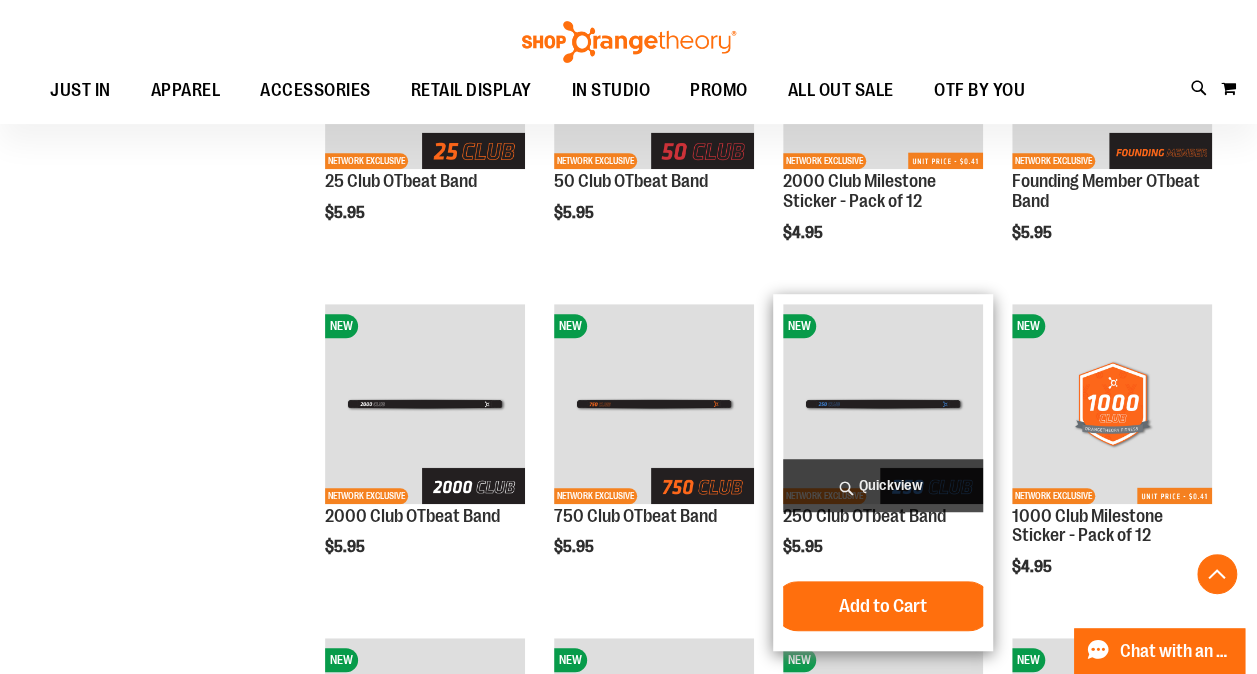 type on "**********" 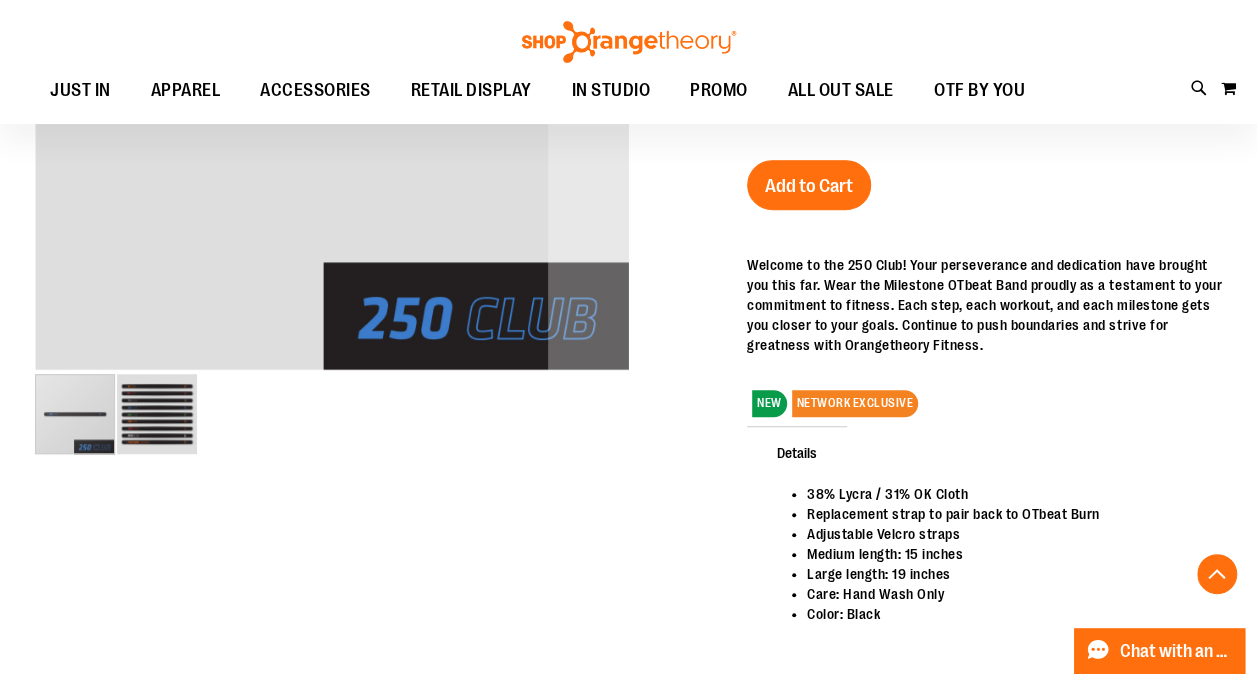 scroll, scrollTop: 501, scrollLeft: 0, axis: vertical 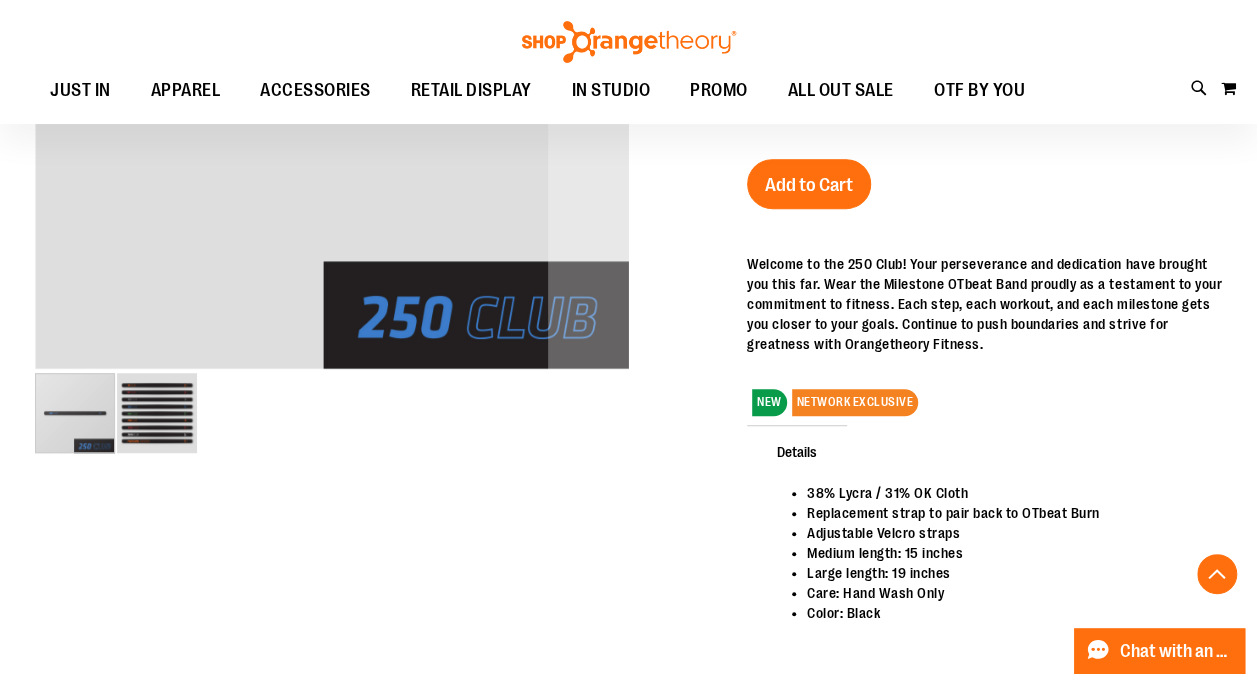 type on "**********" 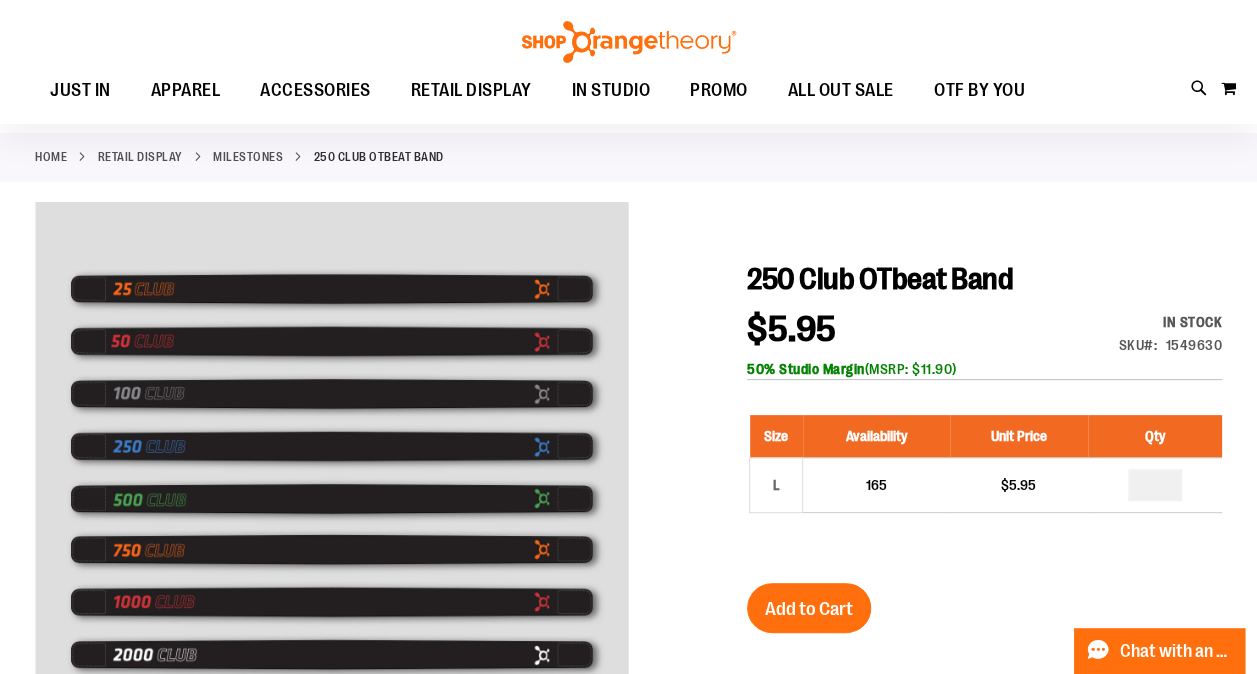 scroll, scrollTop: 71, scrollLeft: 0, axis: vertical 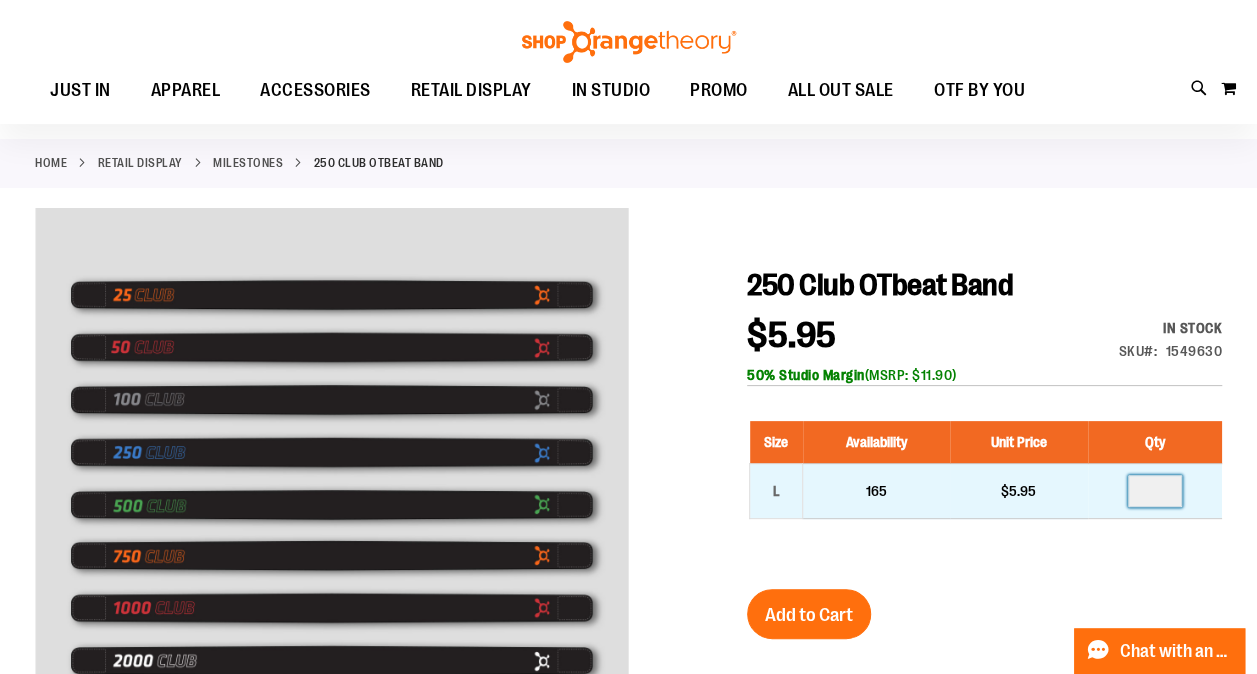 click at bounding box center (1155, 491) 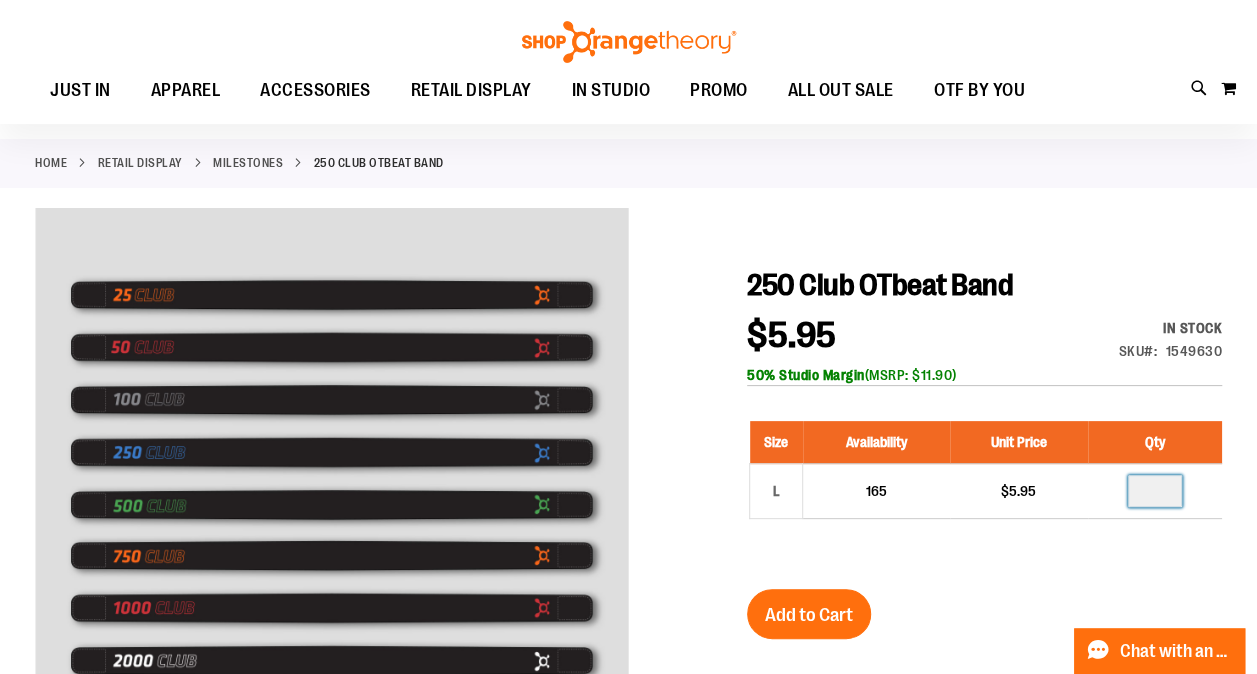 click on "Size
Availability
Unit Price
Qty
L
165
$5.95
**" at bounding box center (984, 485) 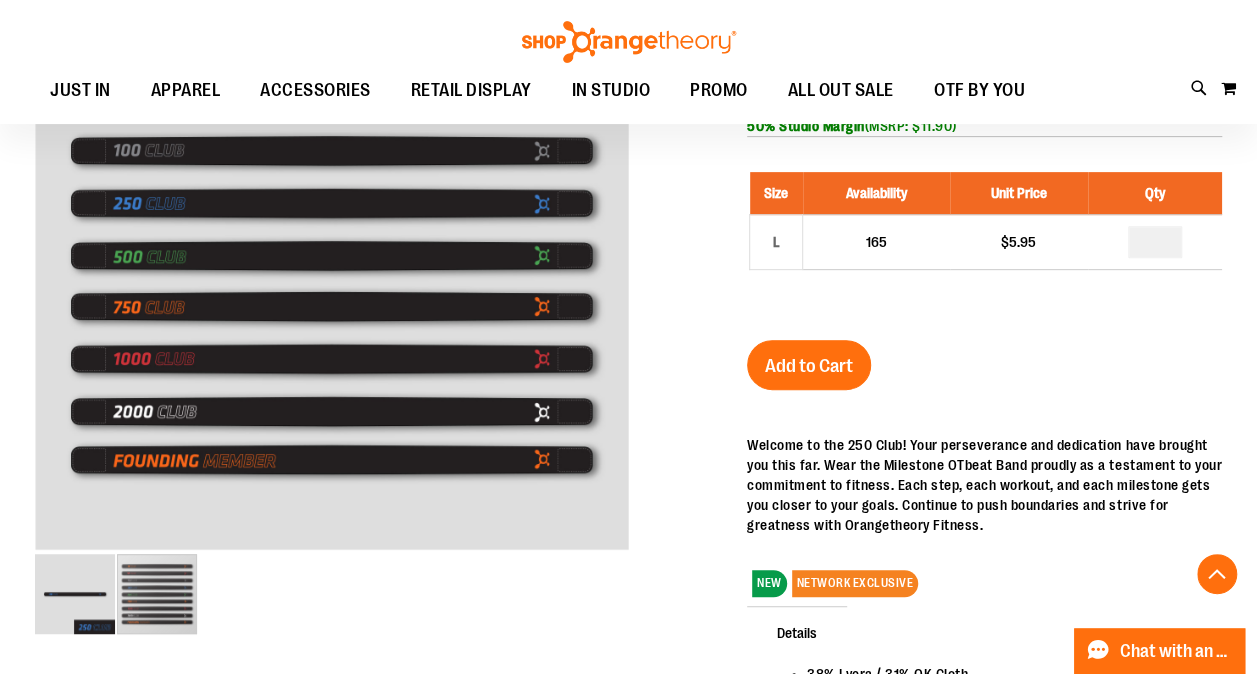 scroll, scrollTop: 361, scrollLeft: 0, axis: vertical 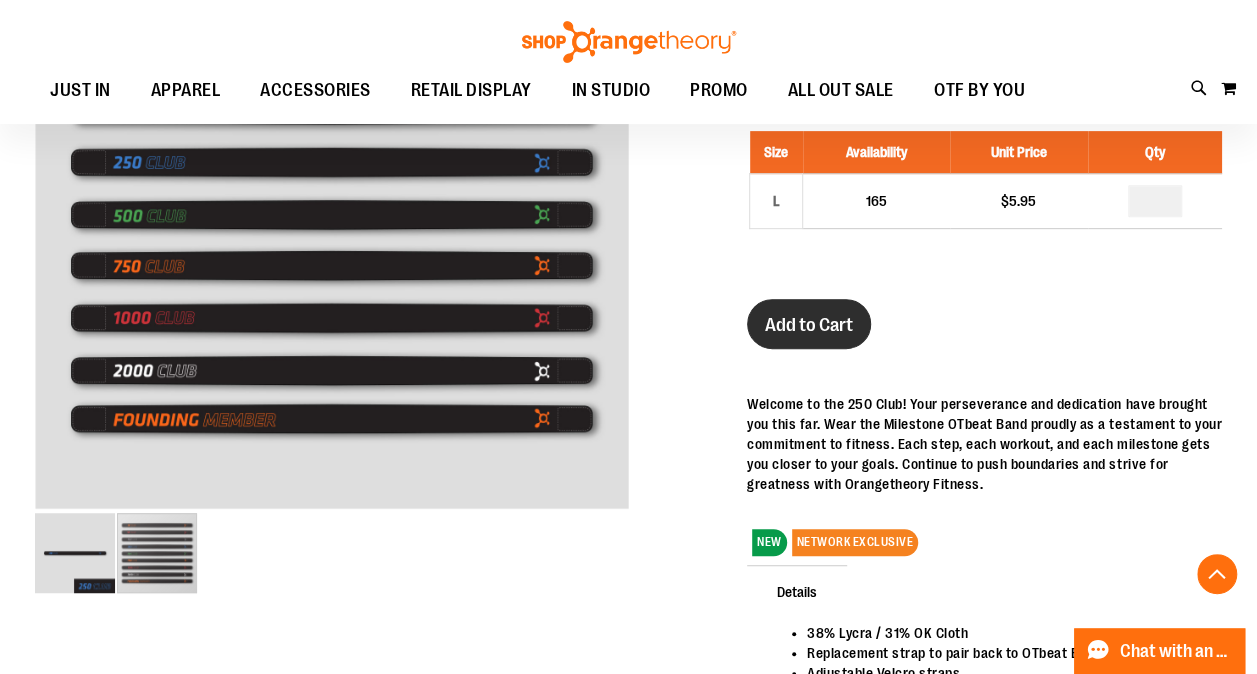 click on "Add to Cart" at bounding box center [809, 325] 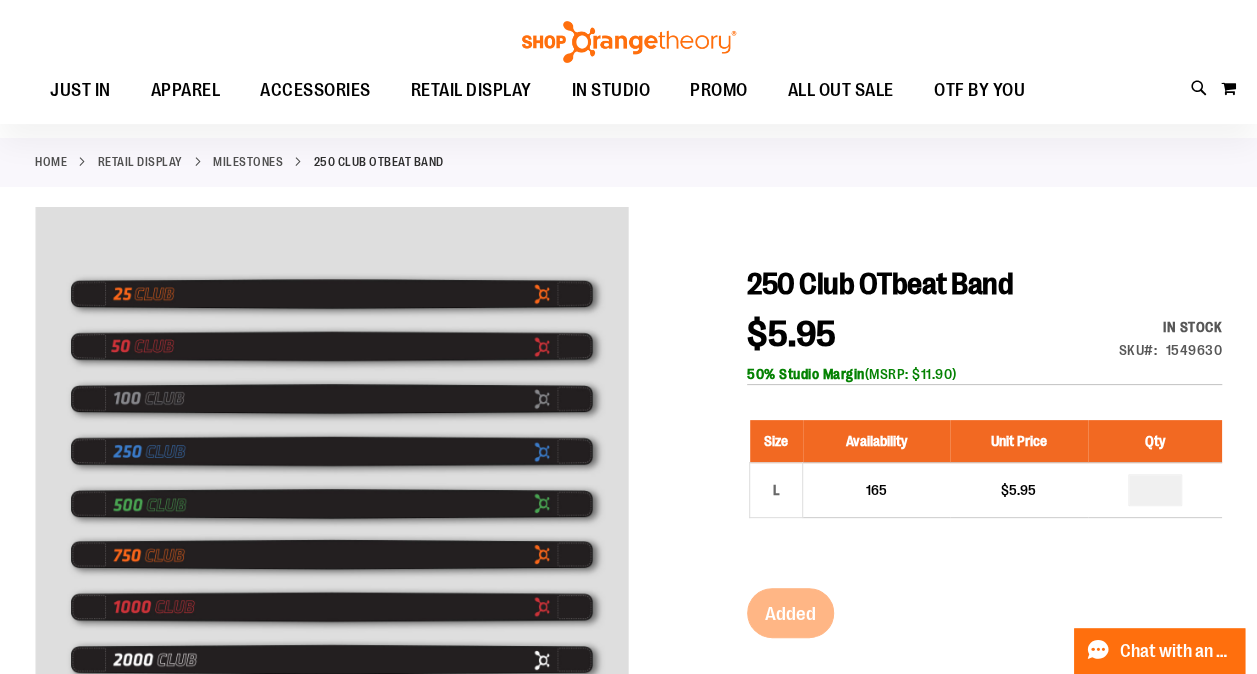 scroll, scrollTop: 71, scrollLeft: 0, axis: vertical 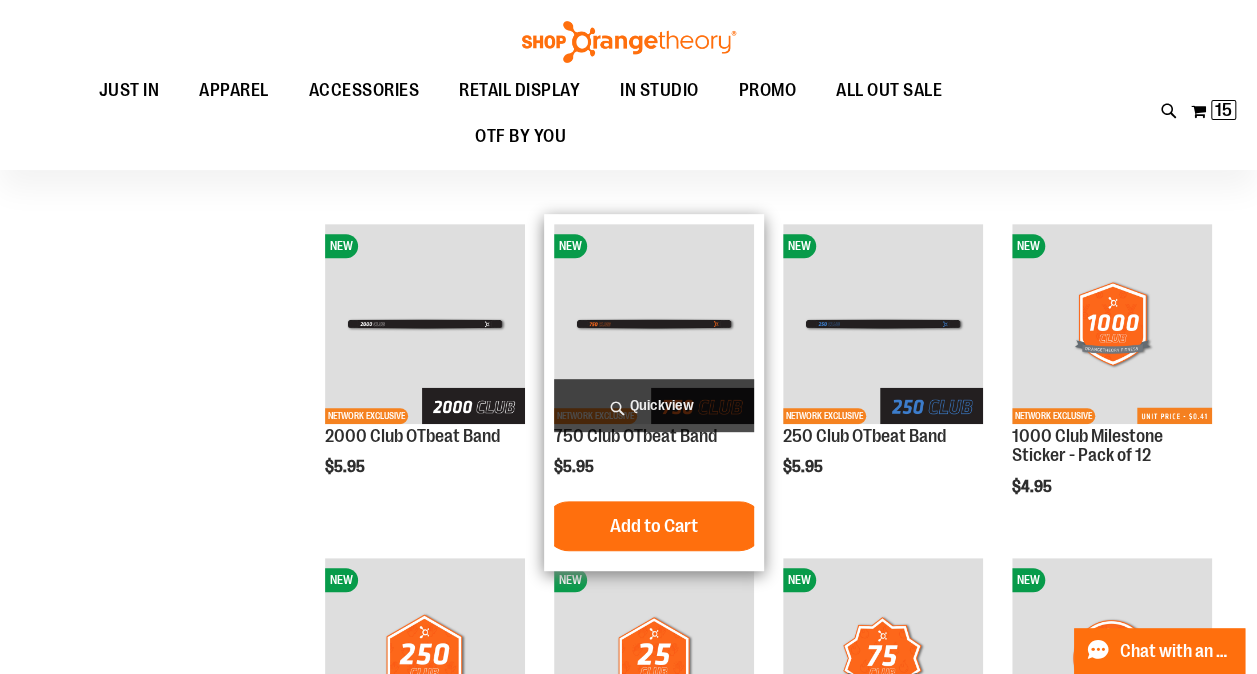 type on "**********" 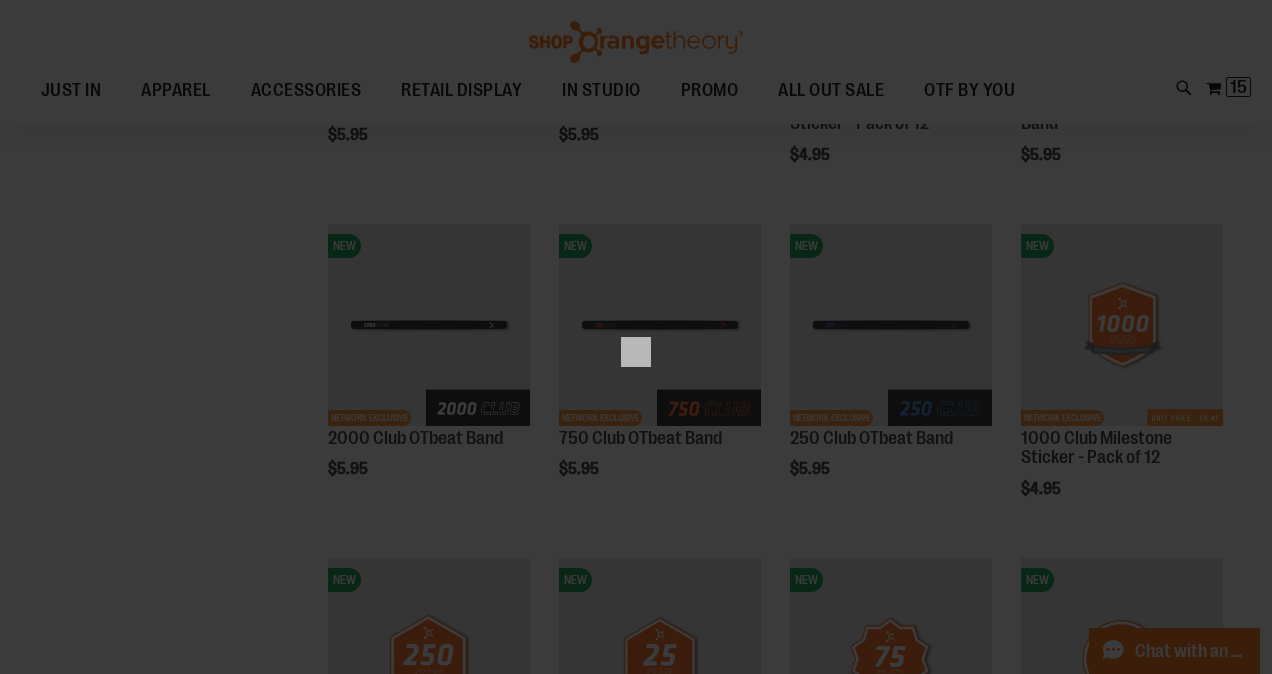 scroll, scrollTop: 0, scrollLeft: 0, axis: both 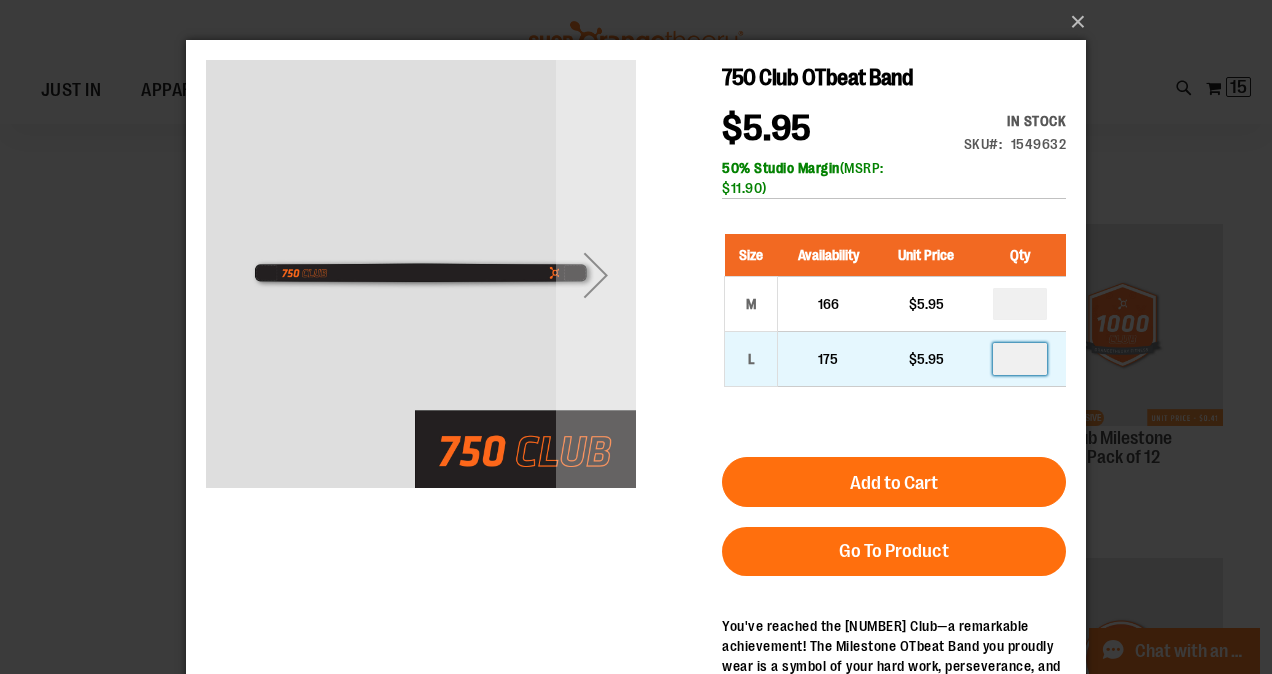 click at bounding box center (1020, 359) 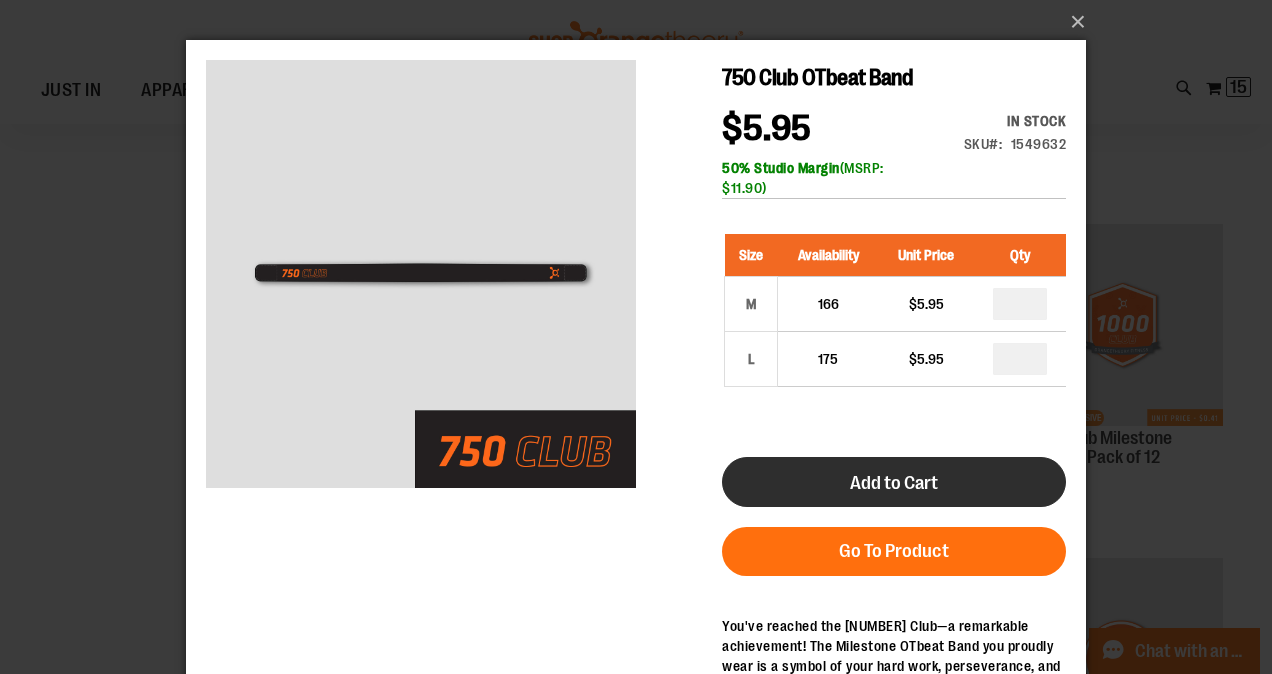 click on "Add to Cart" at bounding box center [894, 483] 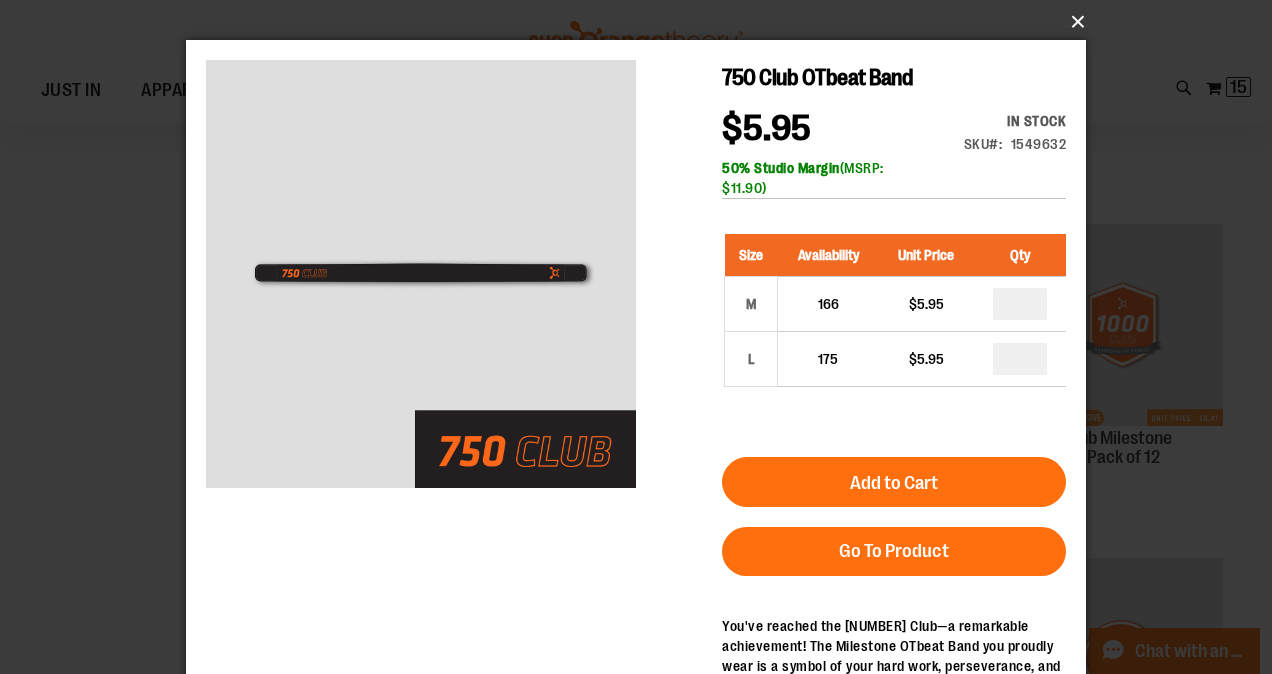 click on "×" at bounding box center (642, 22) 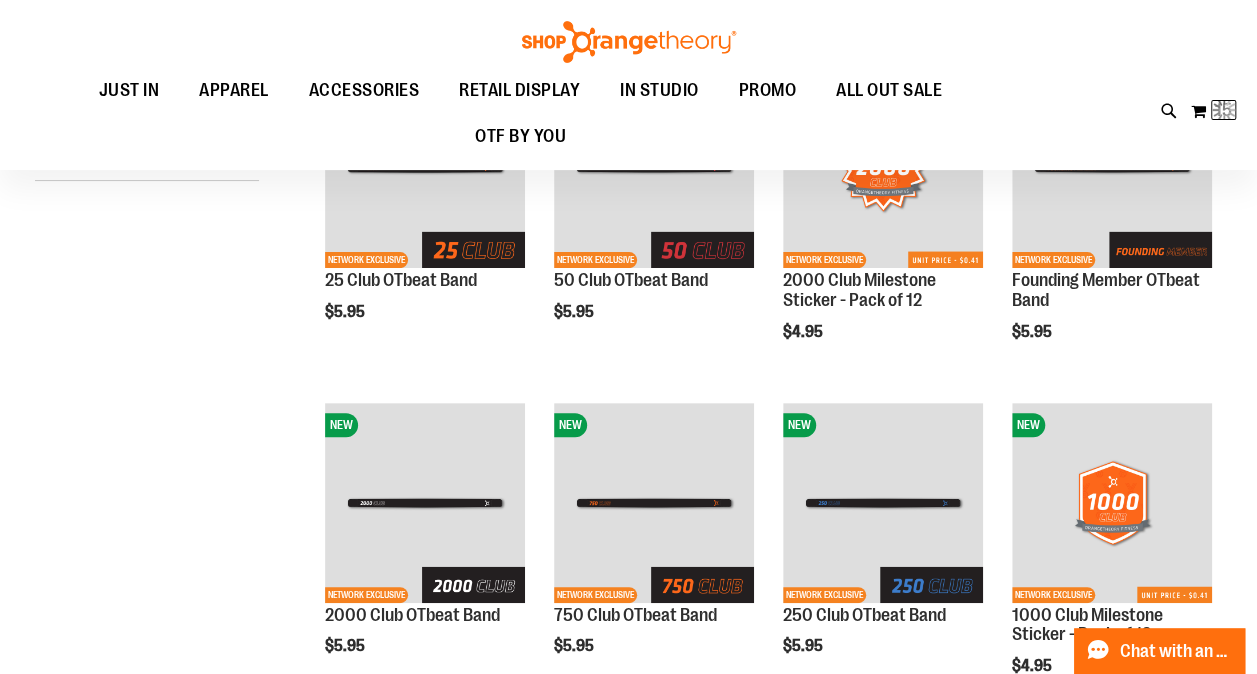 click on "Toggle Nav
Search
Popular Suggestions
Advanced Search" at bounding box center [628, 85] 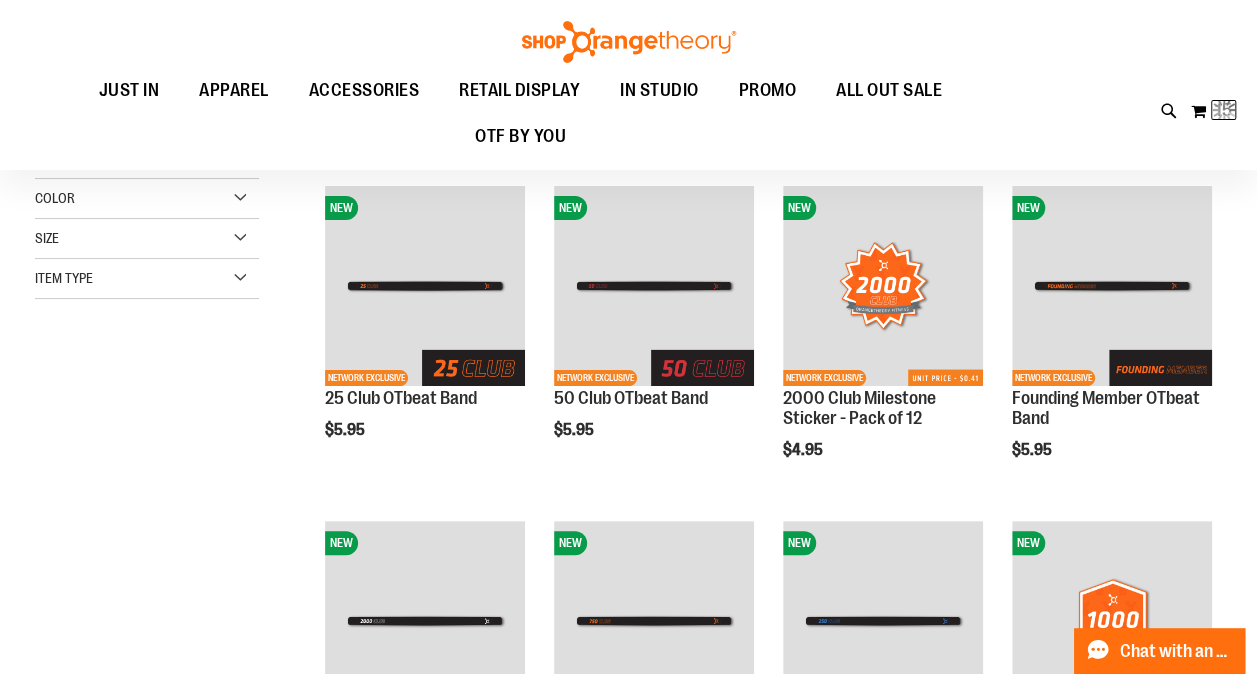 scroll, scrollTop: 0, scrollLeft: 0, axis: both 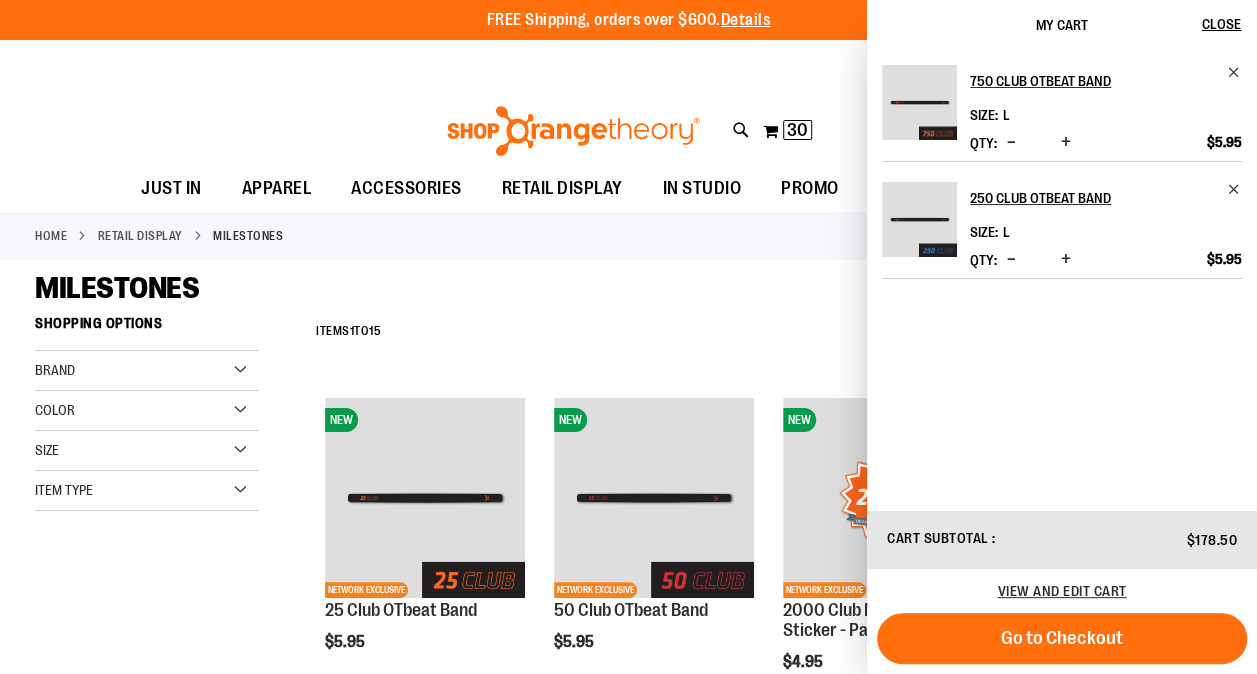 click on "**********" at bounding box center (628, 908) 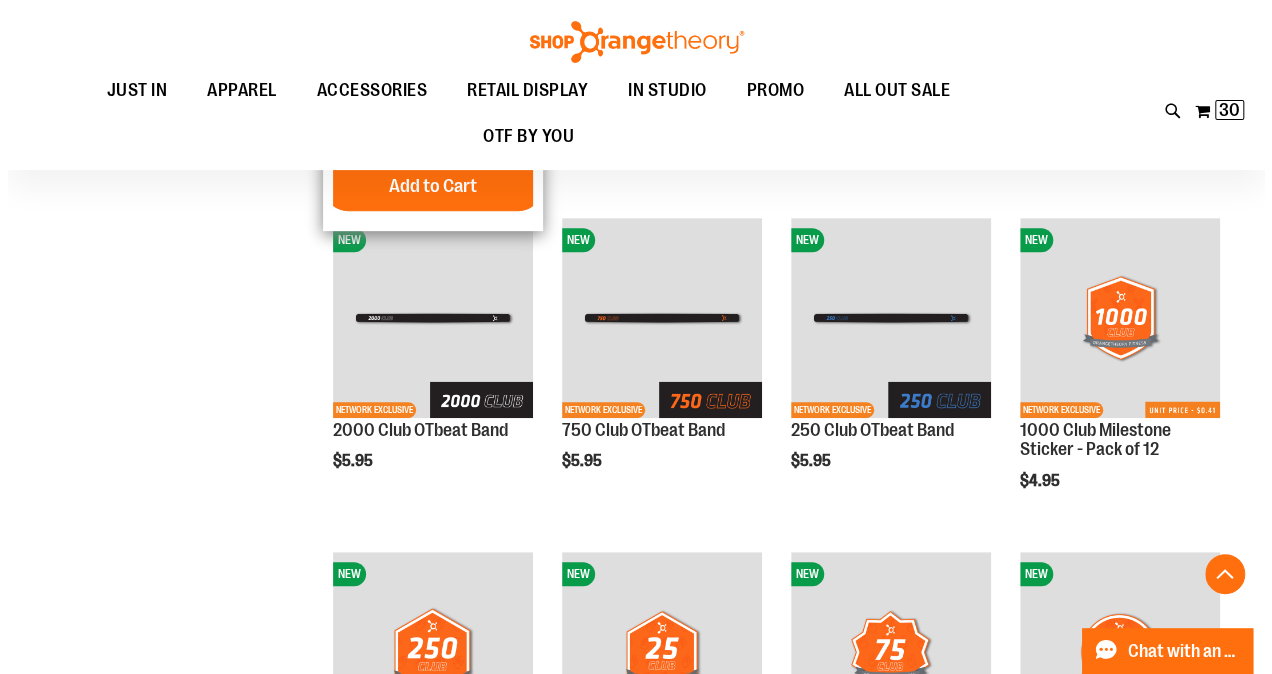 scroll, scrollTop: 304, scrollLeft: 0, axis: vertical 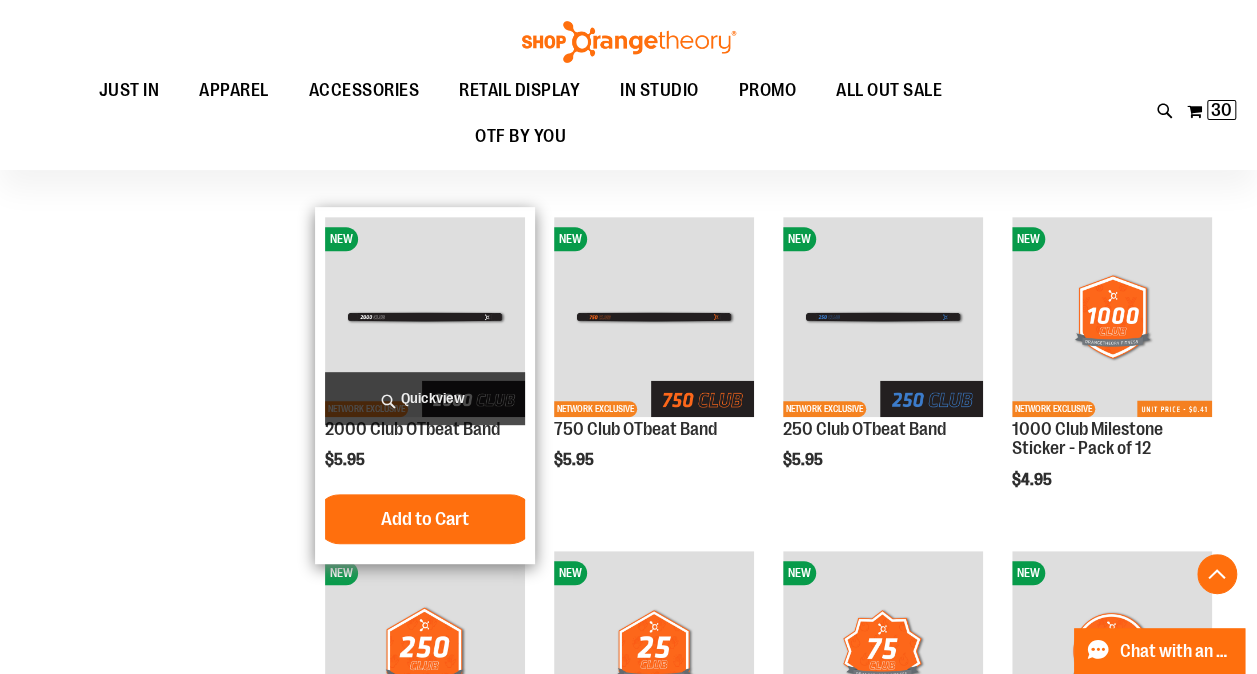 click on "Quickview" at bounding box center [425, 398] 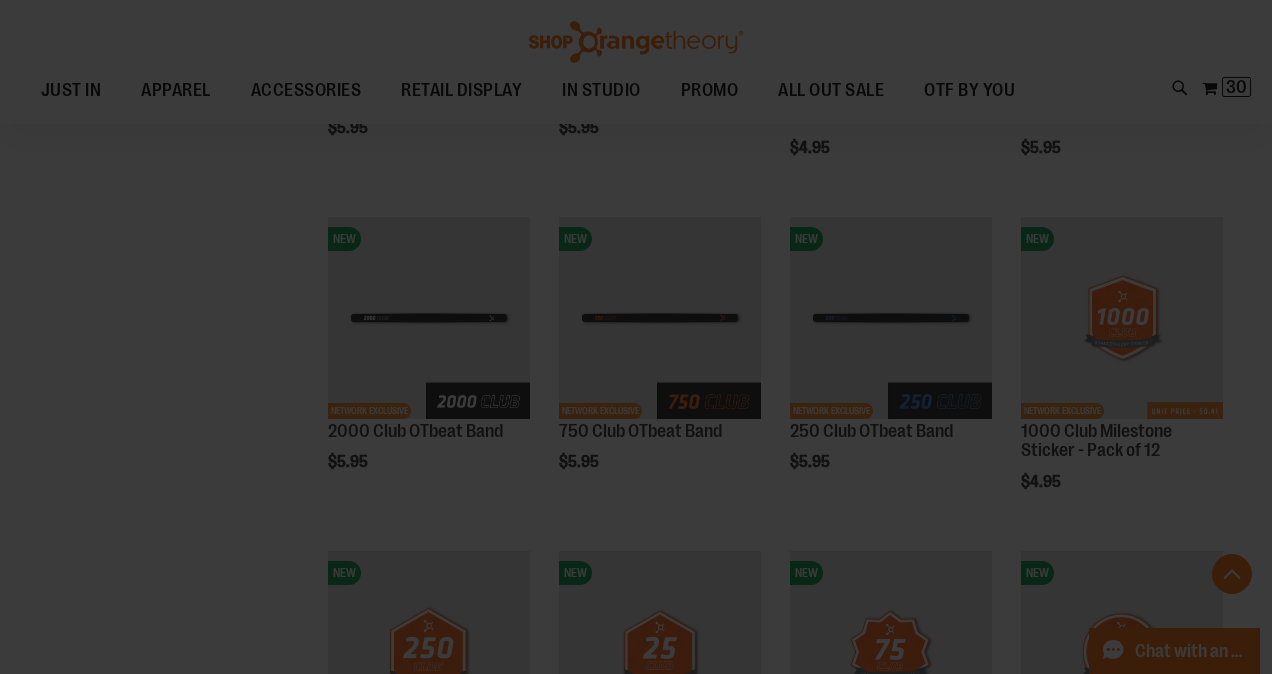 scroll, scrollTop: 0, scrollLeft: 0, axis: both 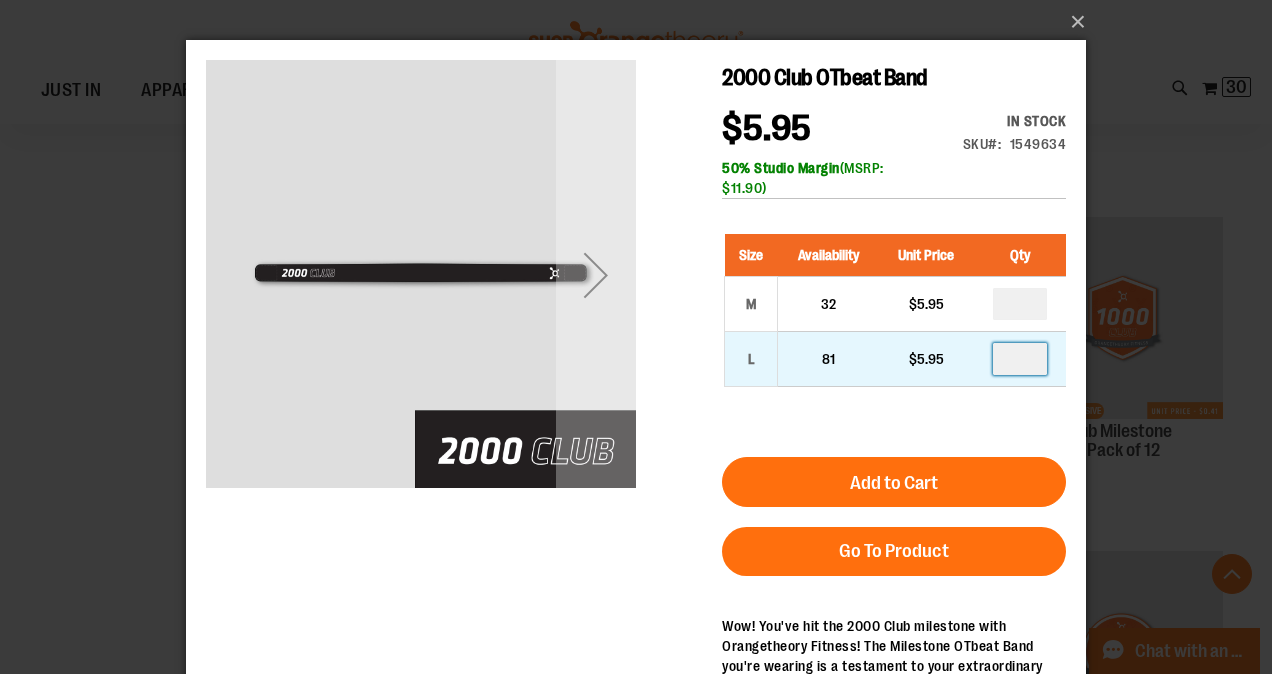 click at bounding box center (1020, 359) 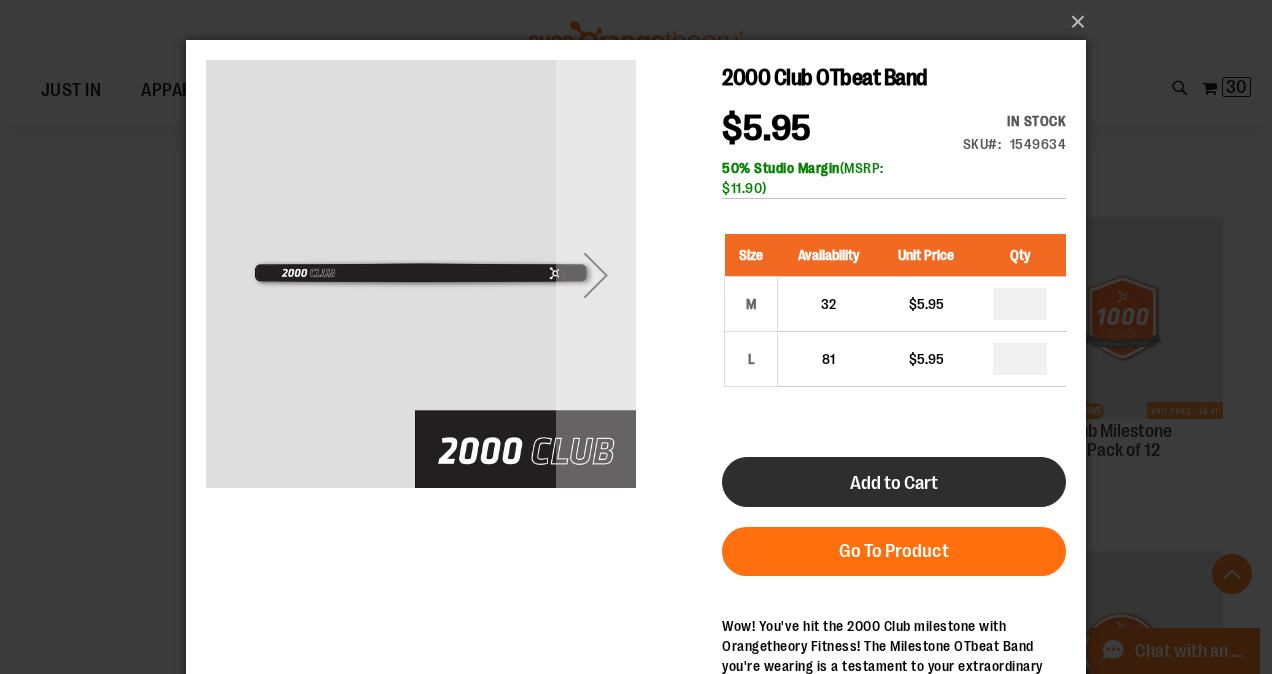 click on "Add to Cart" at bounding box center (894, 482) 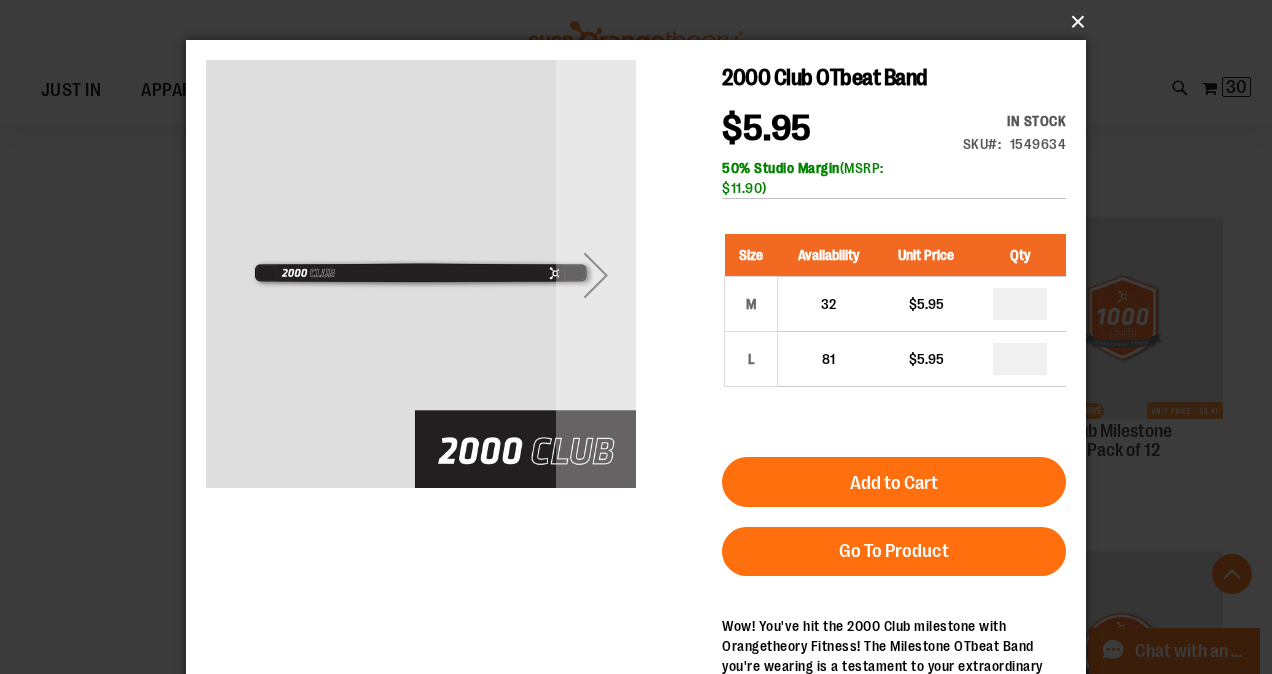 click on "×" at bounding box center [642, 22] 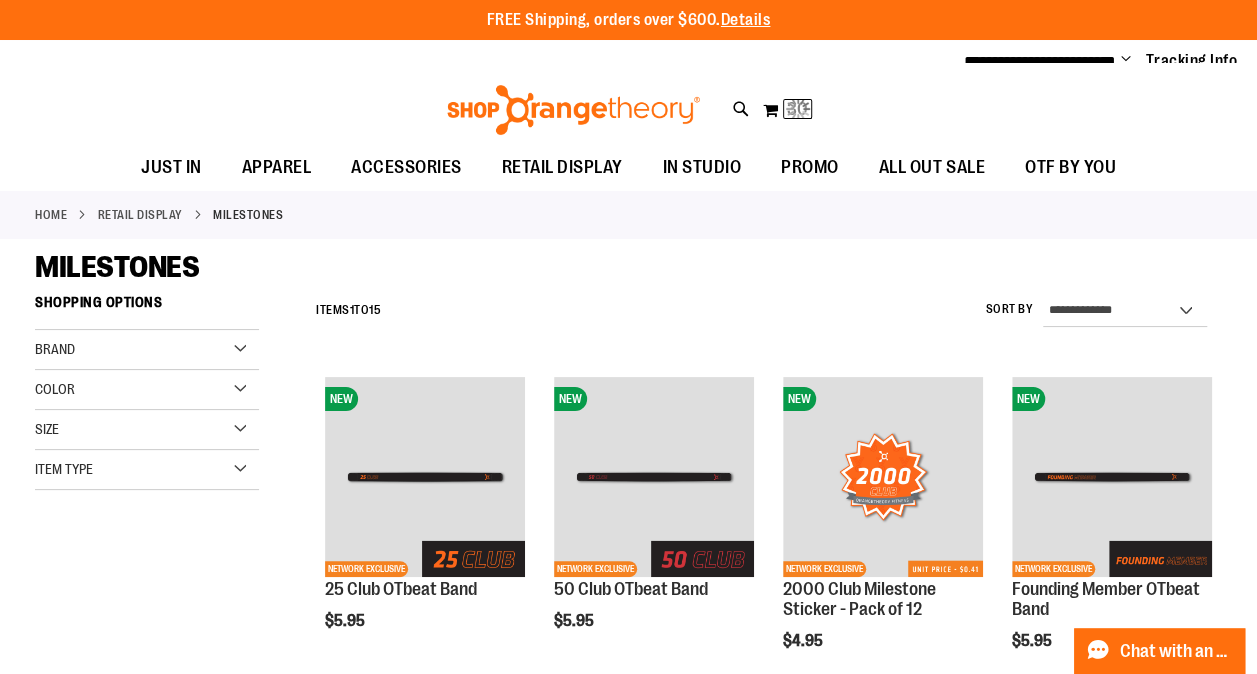 scroll, scrollTop: 0, scrollLeft: 0, axis: both 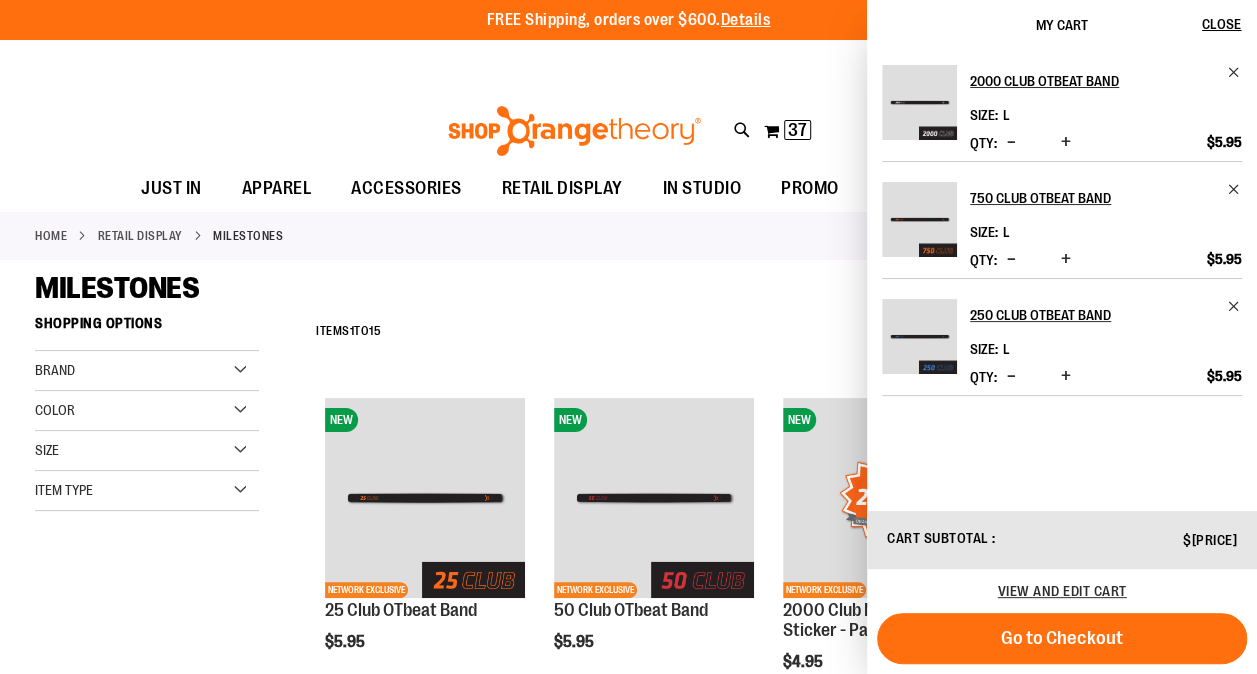 click on "Filter
Shop By
Shopping Options
Brand
Orangetheory
Color
M" at bounding box center (158, 428) 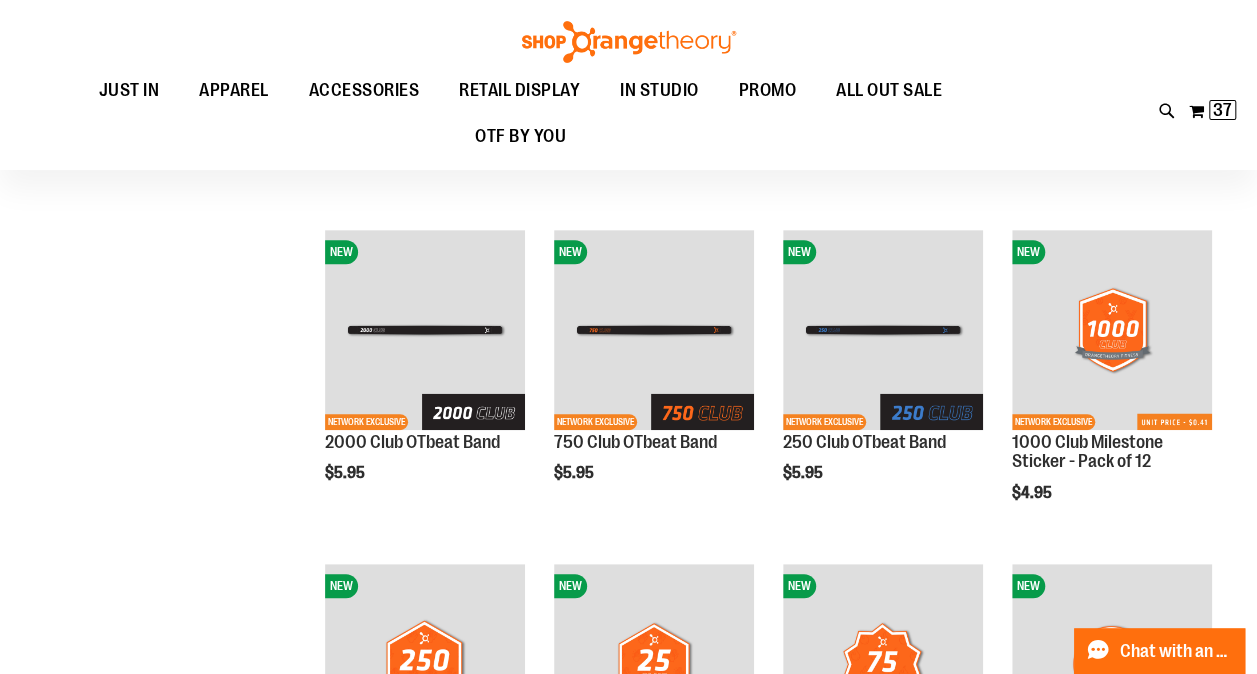 scroll, scrollTop: 292, scrollLeft: 0, axis: vertical 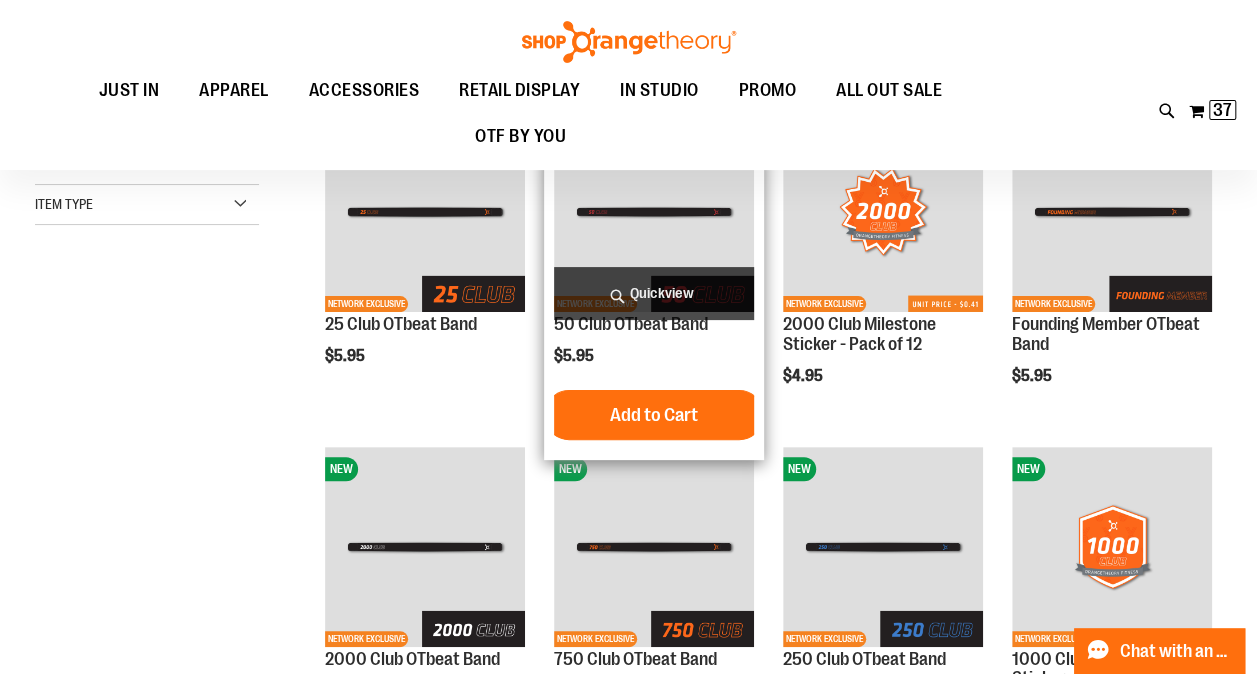 click on "Quickview" at bounding box center [654, 293] 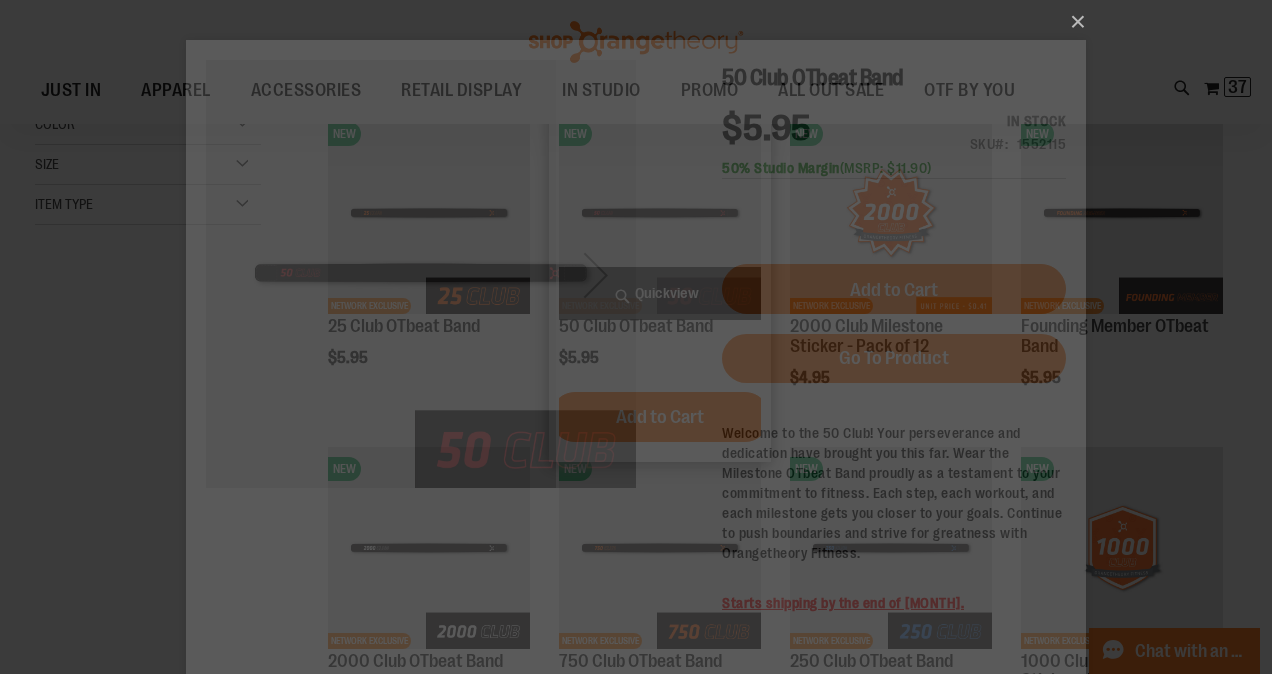 scroll, scrollTop: 0, scrollLeft: 0, axis: both 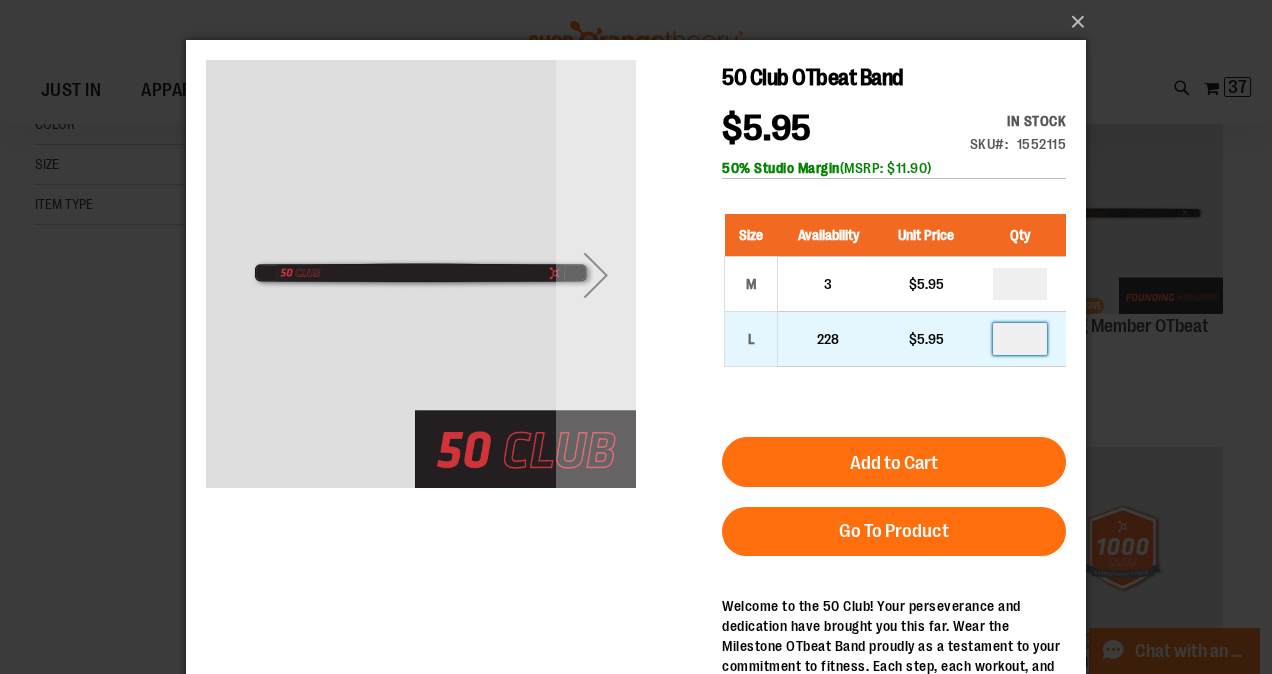 click at bounding box center [1020, 339] 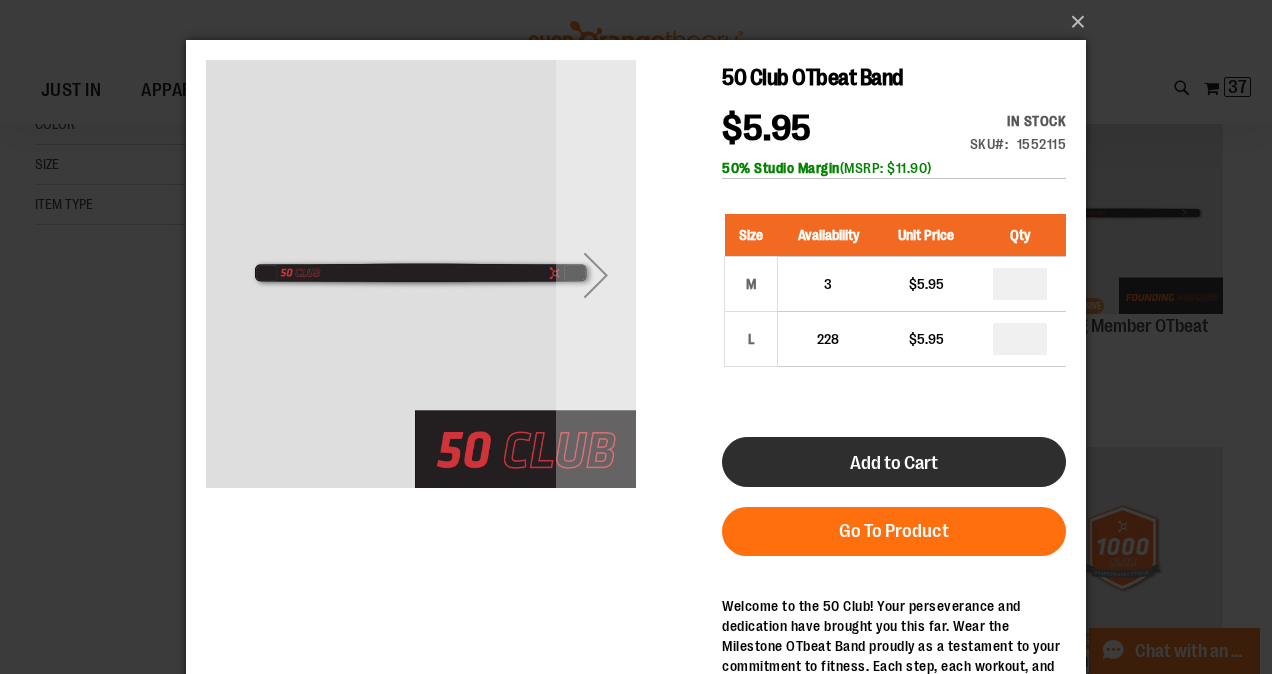 click on "Add to Cart" at bounding box center [894, 463] 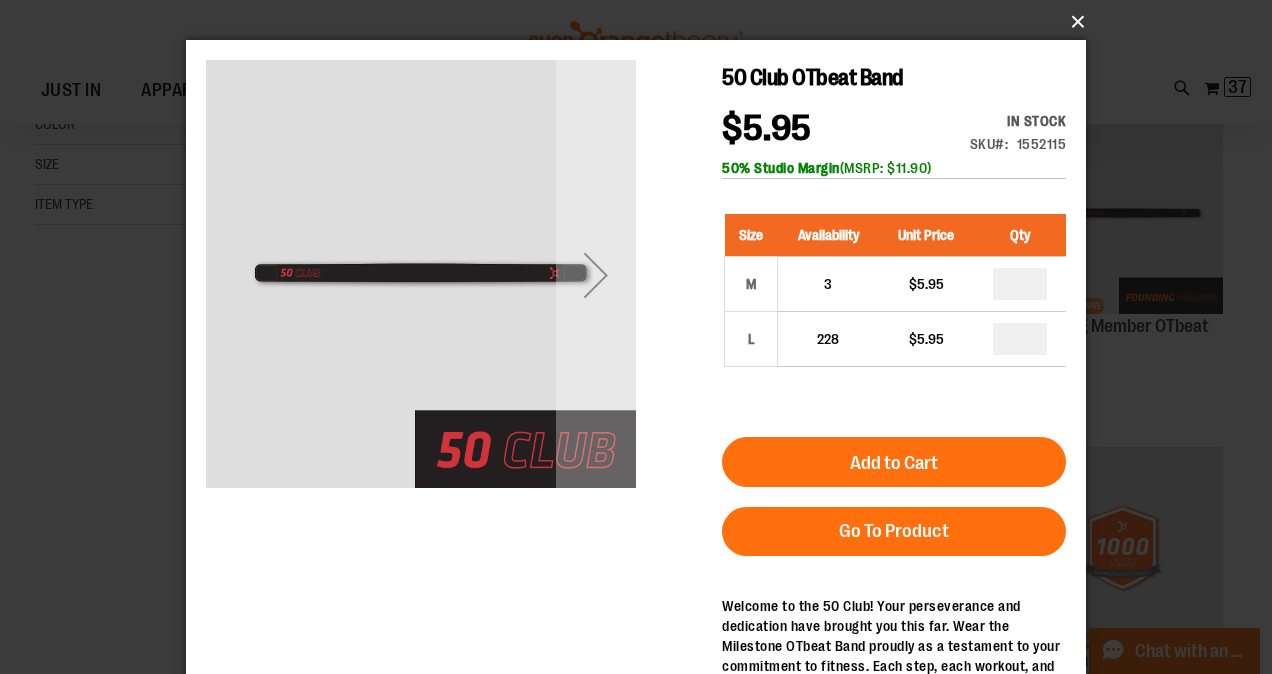 click on "×" at bounding box center (642, 22) 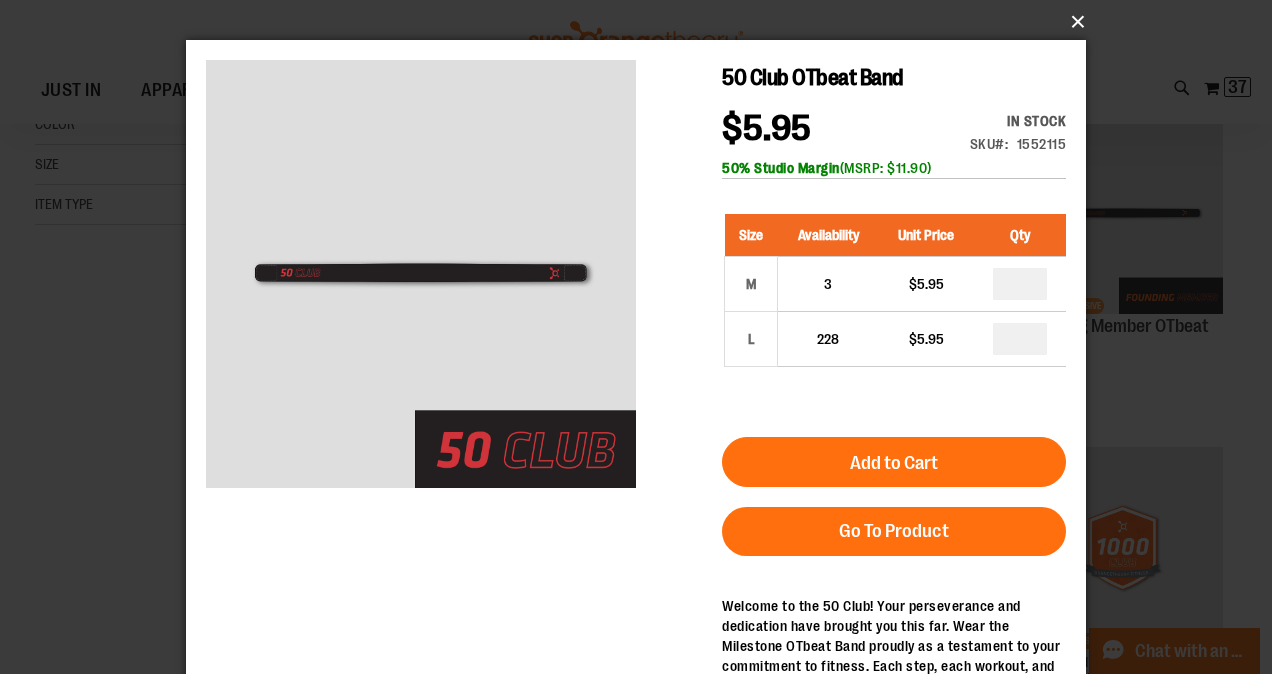 click on "×" at bounding box center (642, 22) 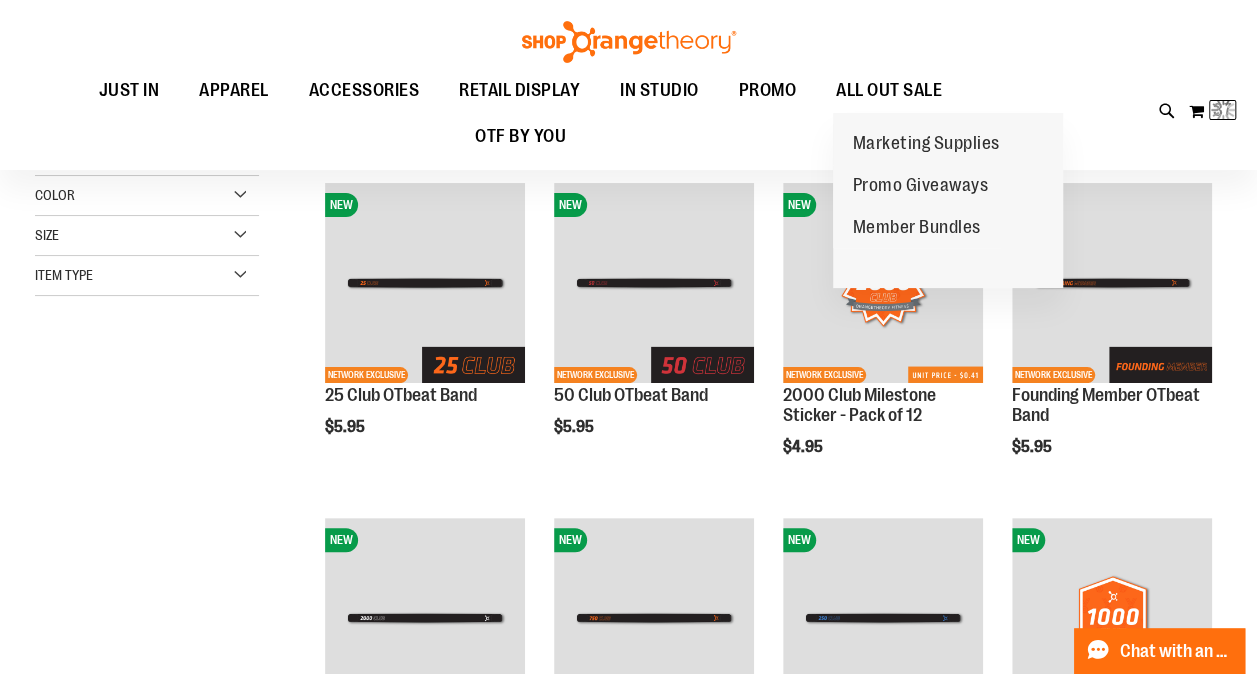 scroll, scrollTop: 0, scrollLeft: 0, axis: both 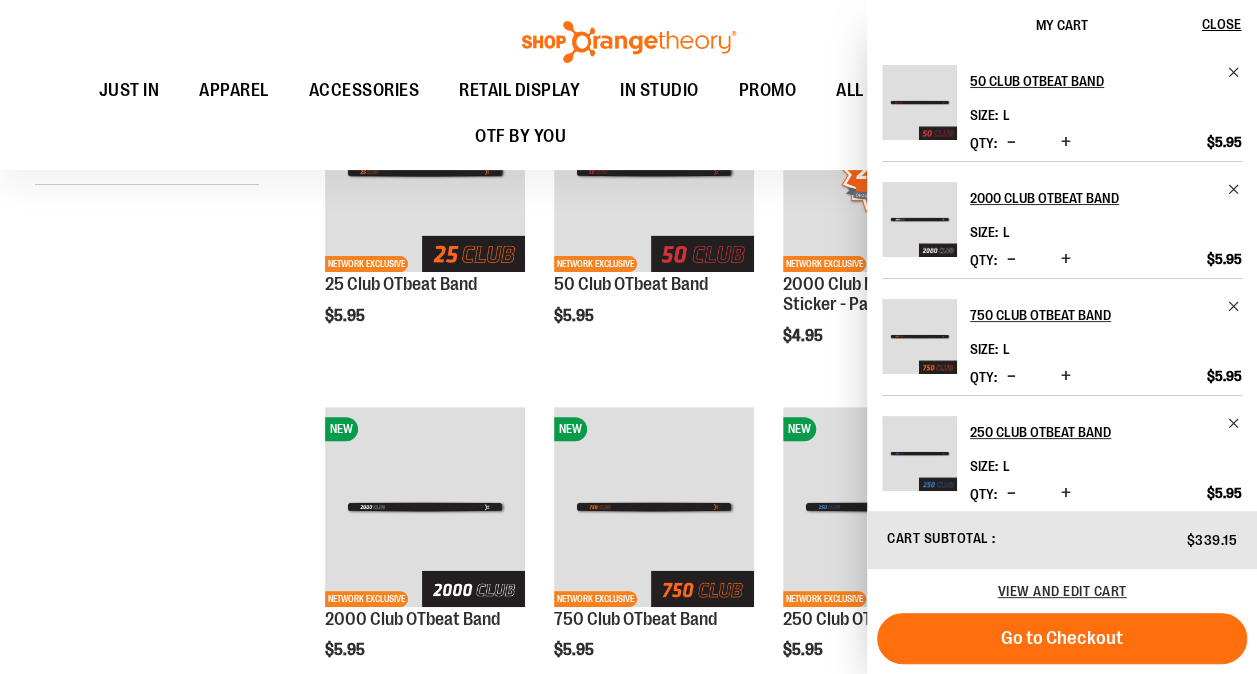 click on "**********" at bounding box center [628, 749] 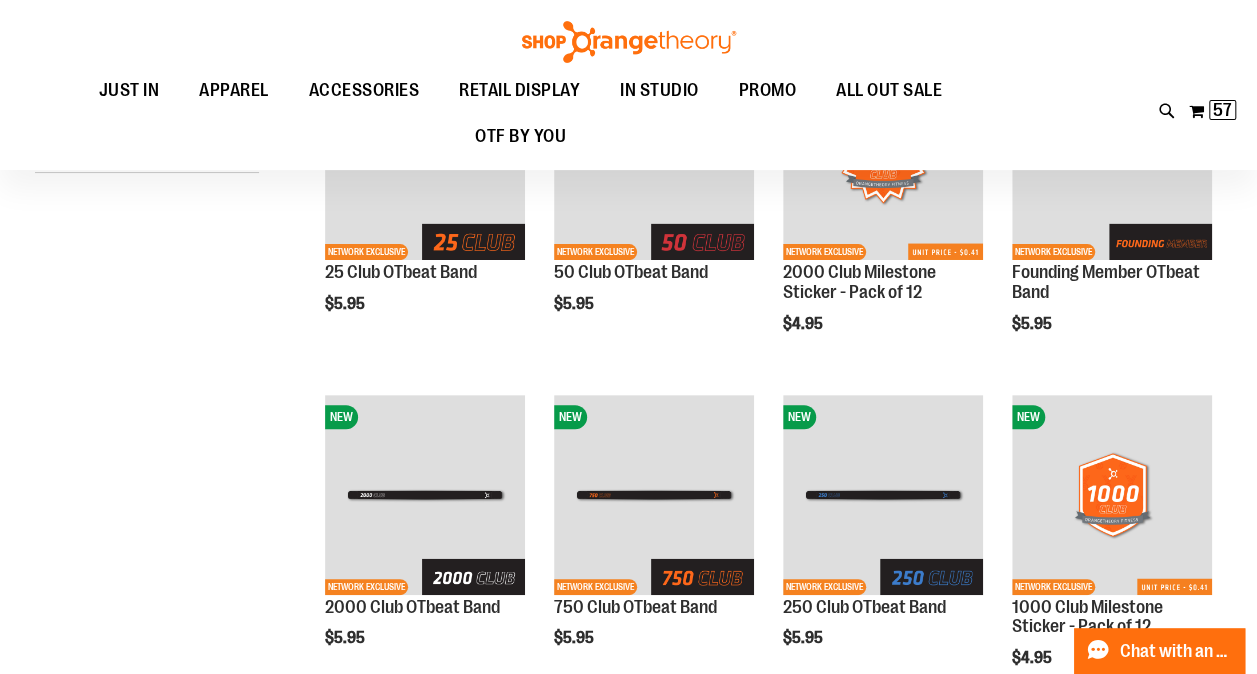 scroll, scrollTop: 126, scrollLeft: 0, axis: vertical 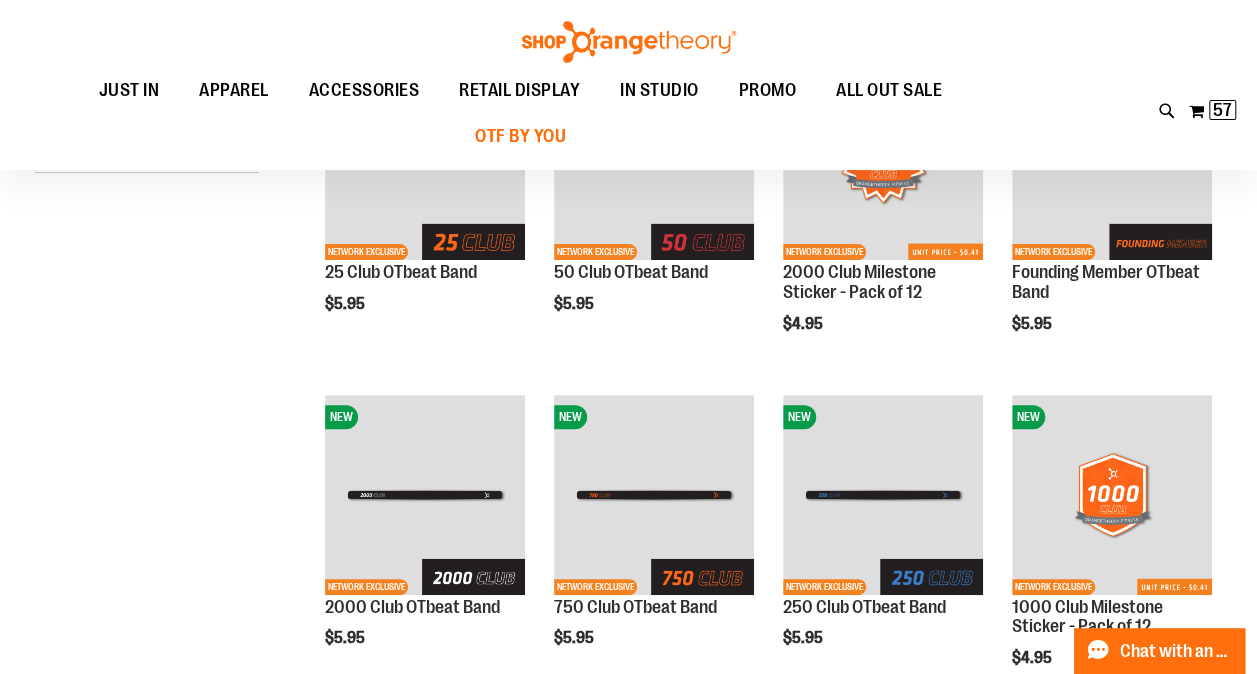click on "OTF BY YOU" at bounding box center [520, 136] 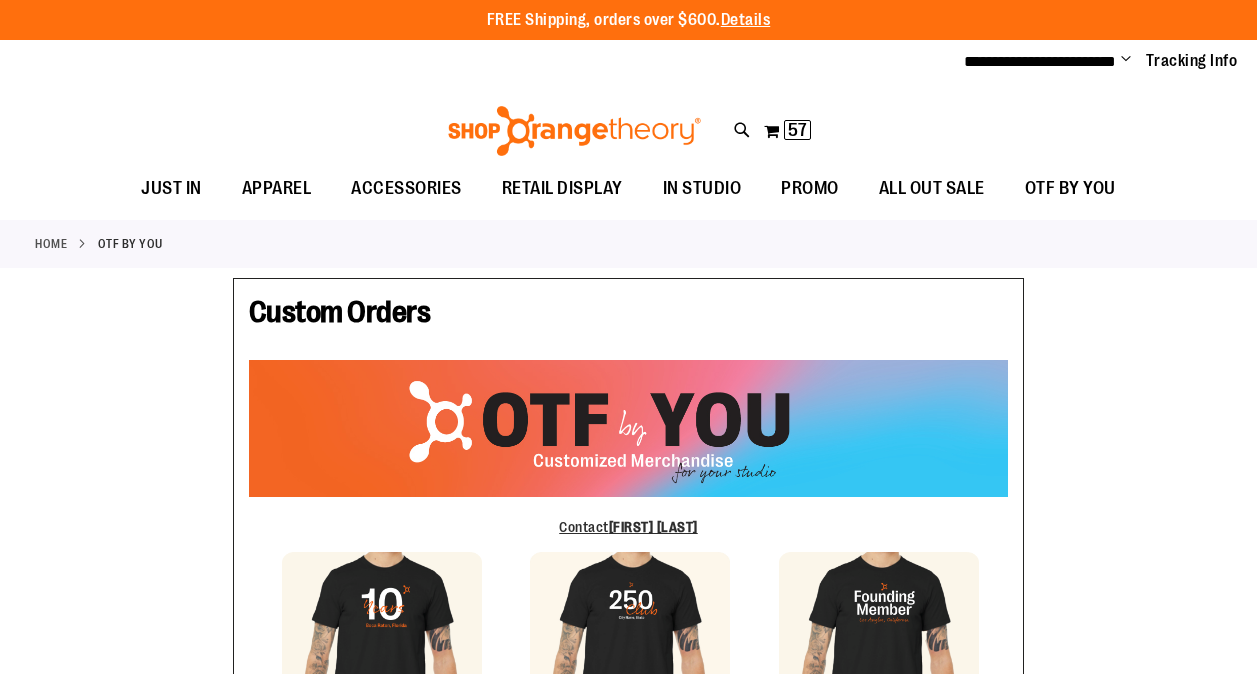 scroll, scrollTop: 0, scrollLeft: 0, axis: both 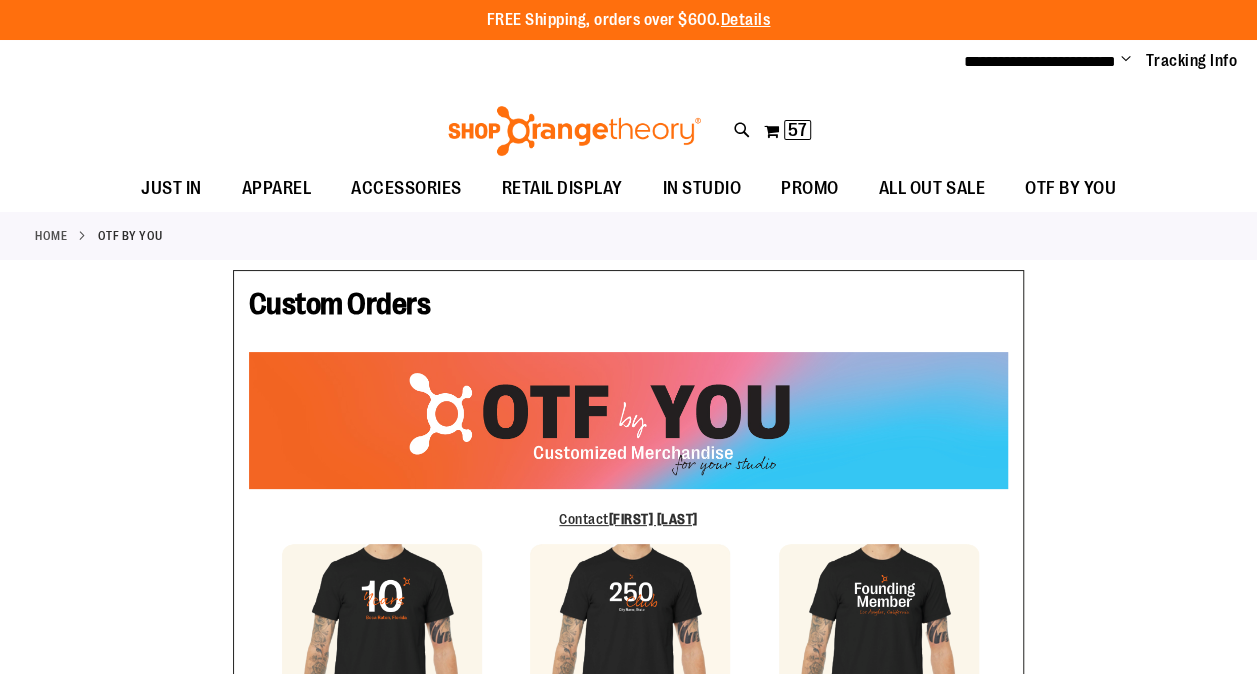 type on "****" 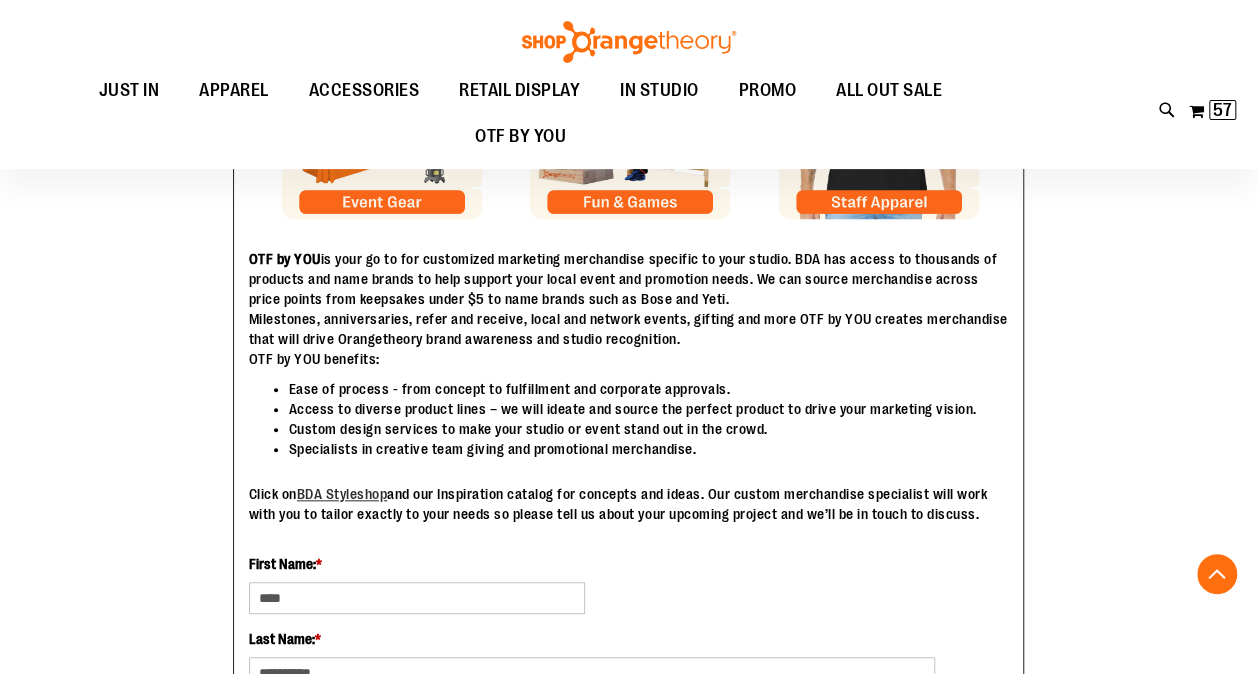 scroll, scrollTop: 787, scrollLeft: 0, axis: vertical 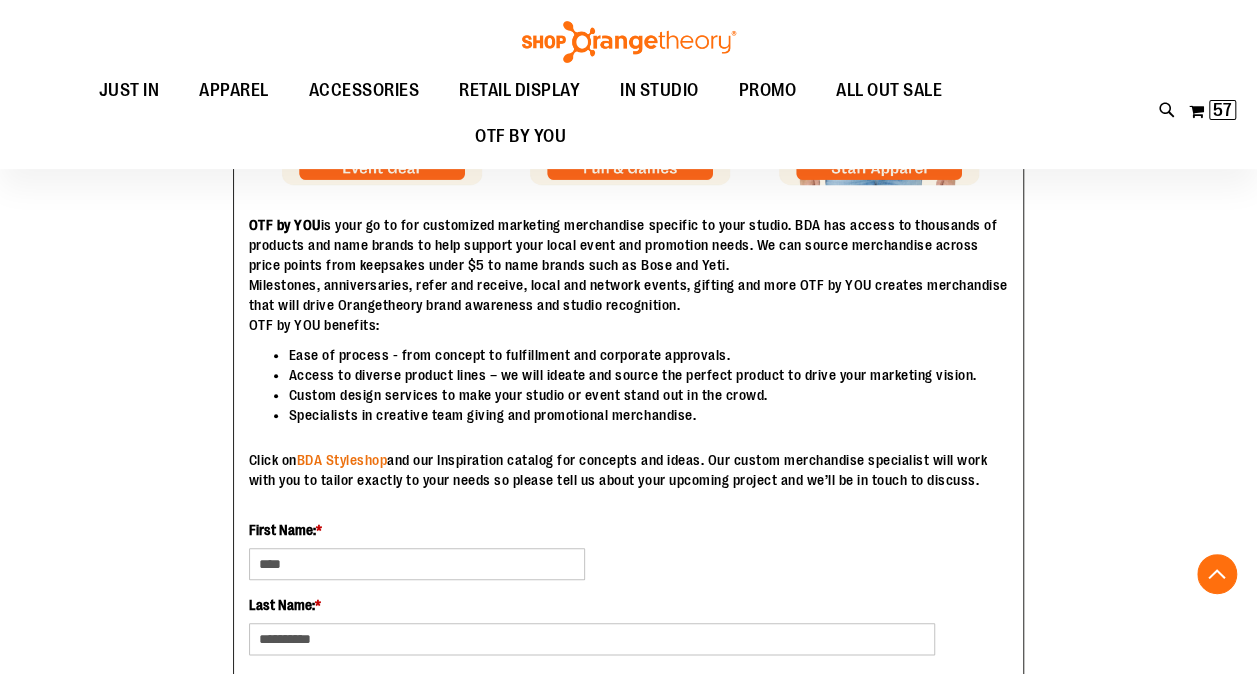 type on "**********" 